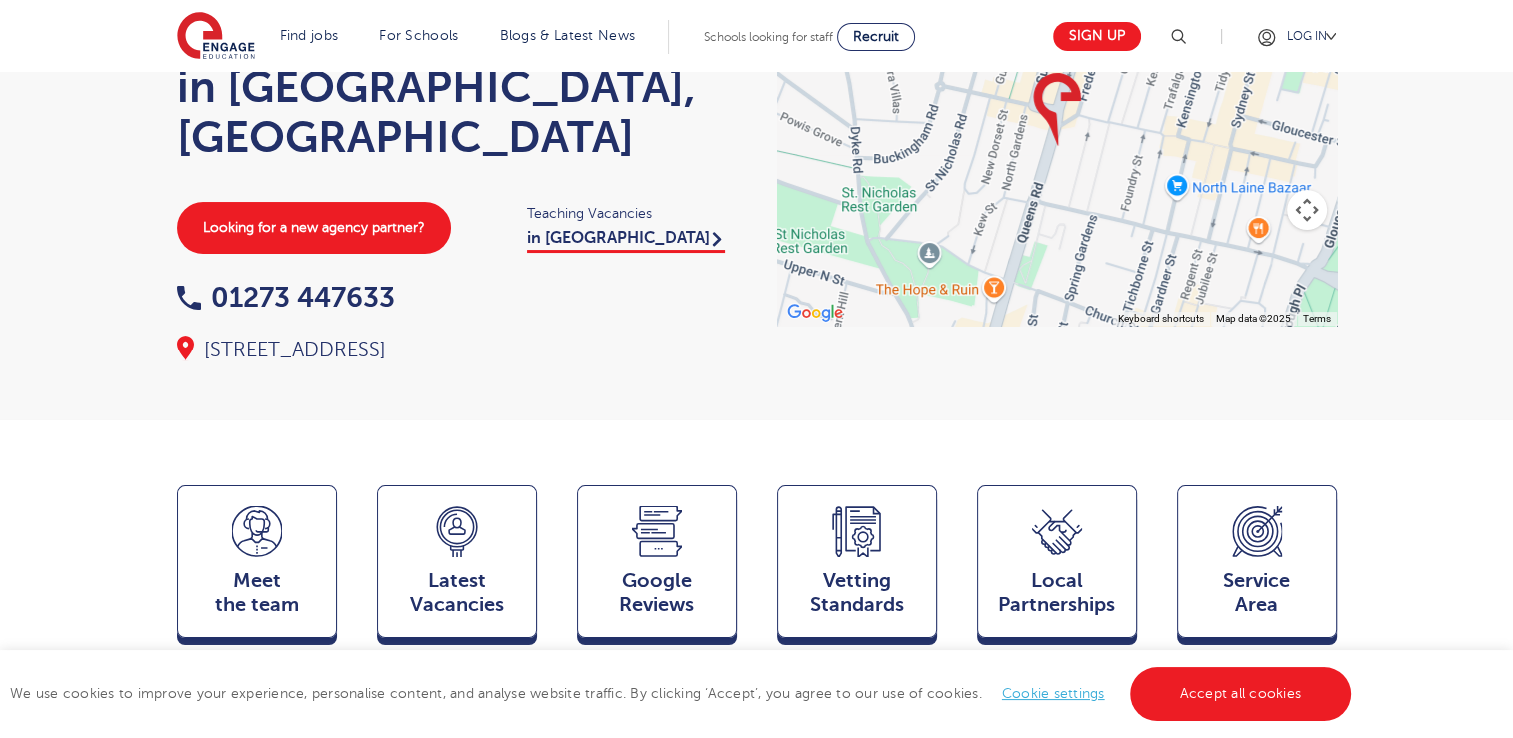 scroll, scrollTop: 176, scrollLeft: 0, axis: vertical 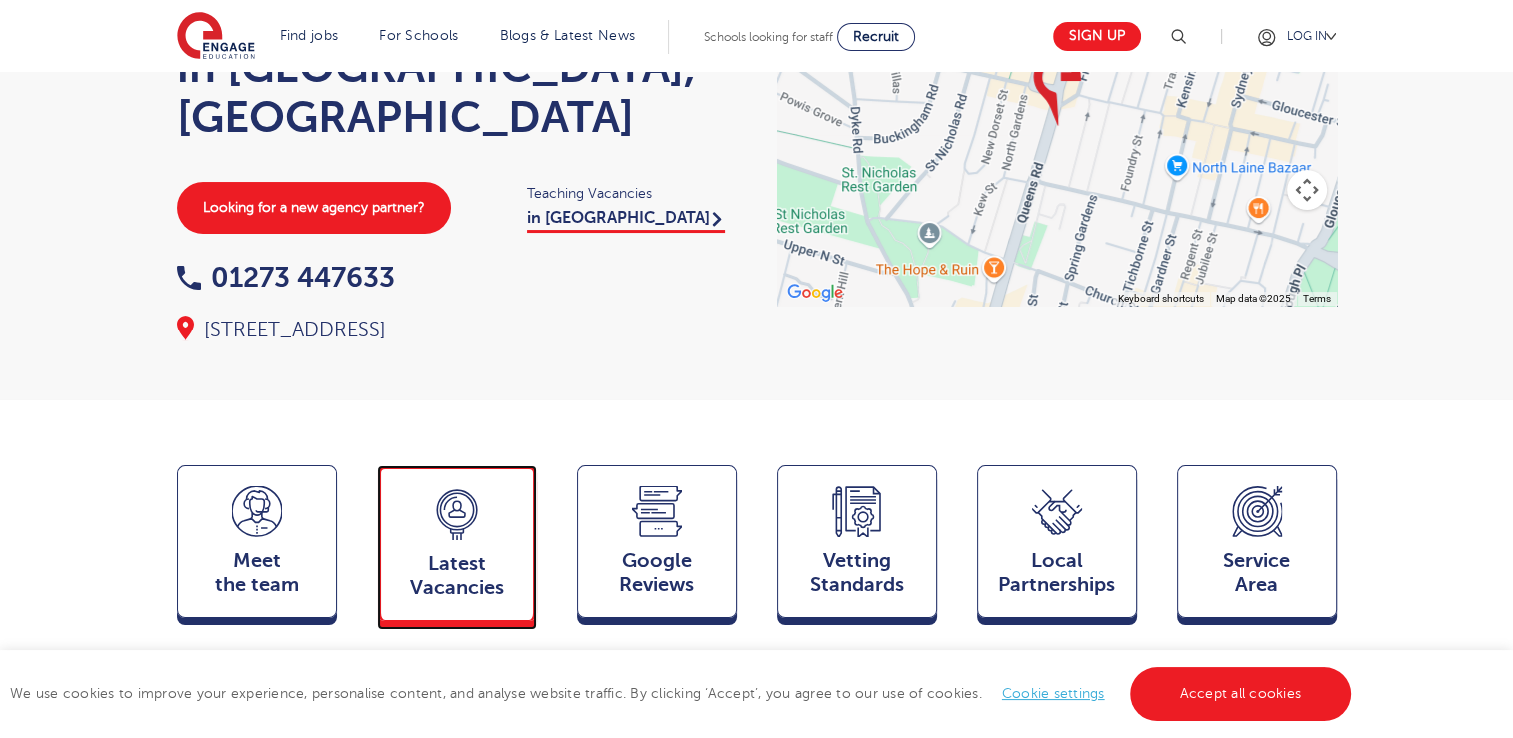 click on "Latest  Vacancies
Jobs" at bounding box center (457, 543) 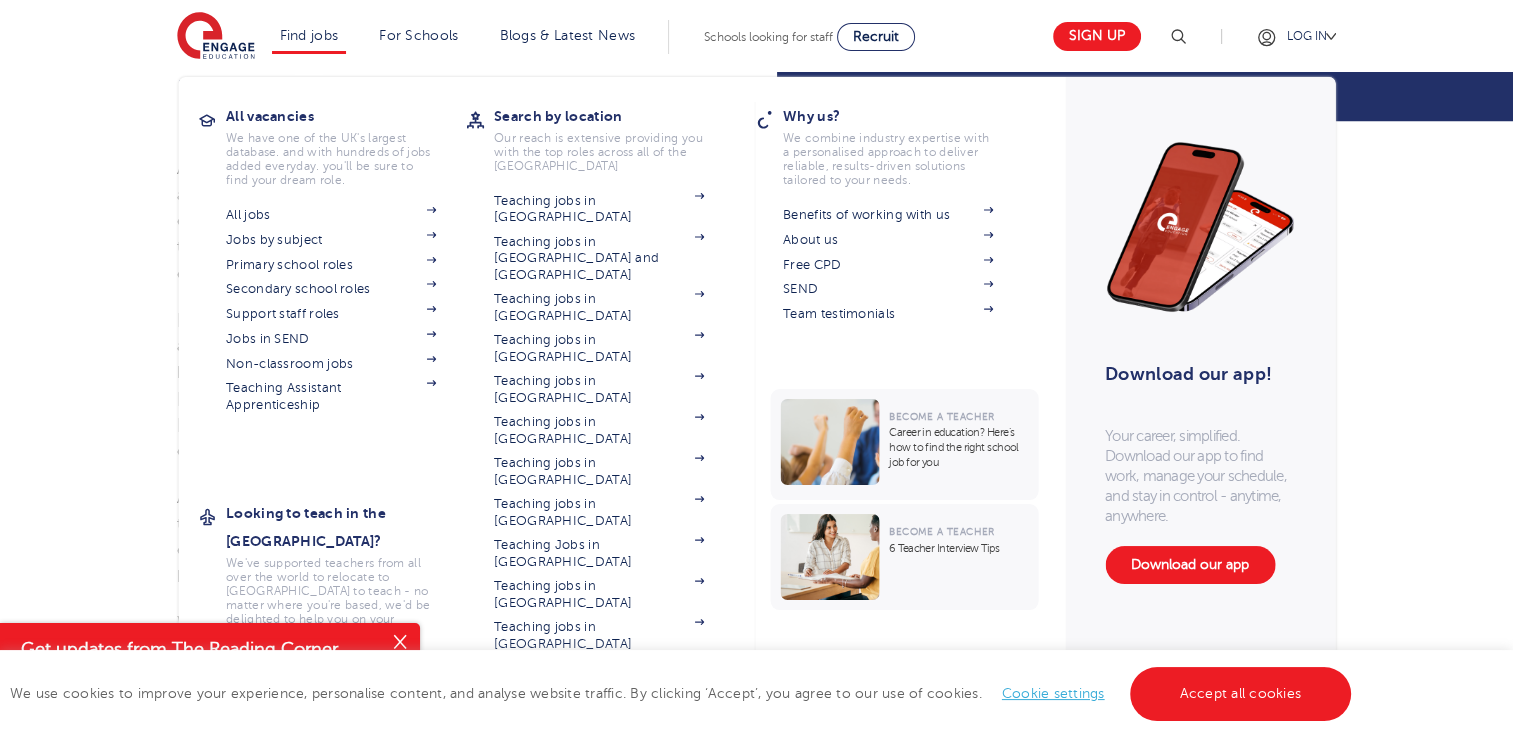 scroll, scrollTop: 0, scrollLeft: 0, axis: both 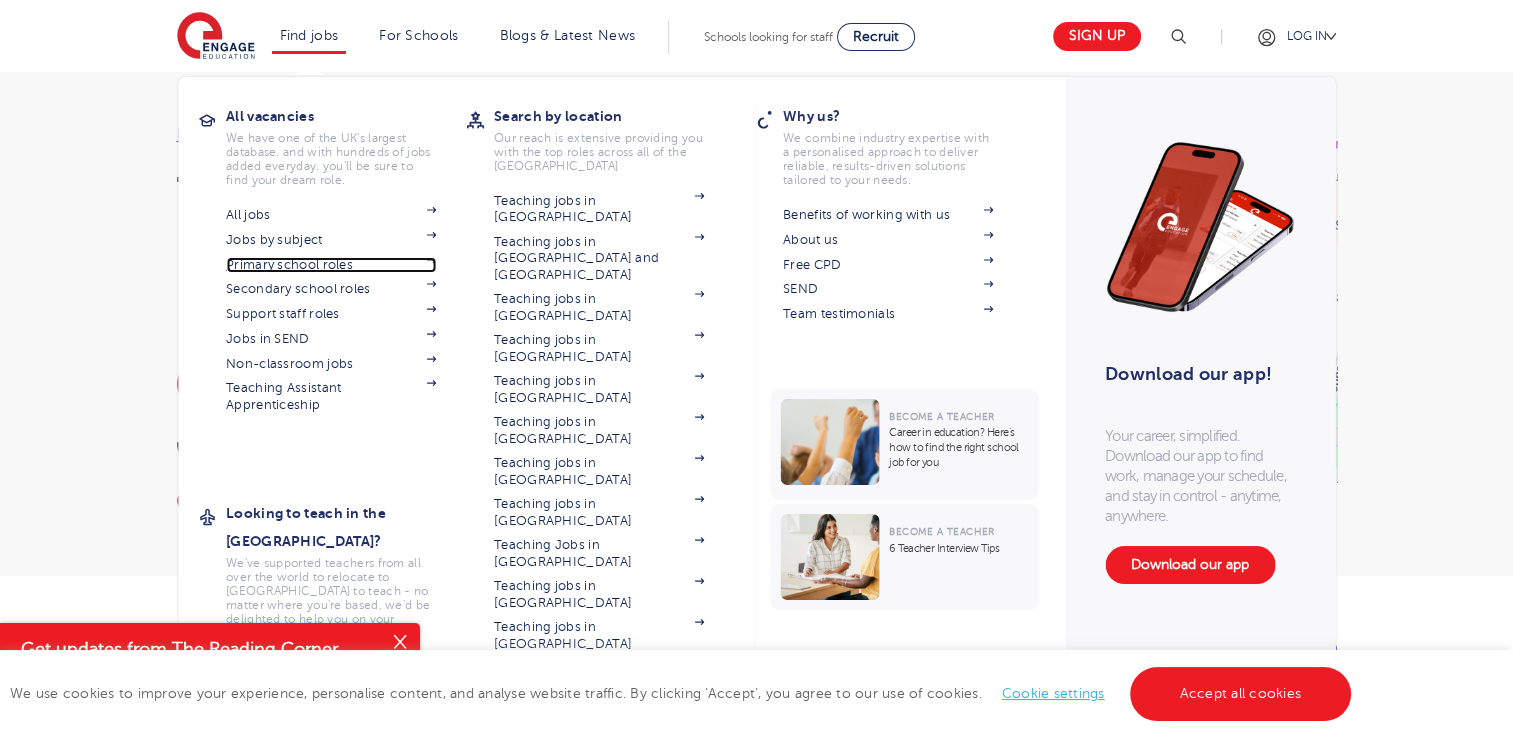 click on "Primary school roles" at bounding box center [331, 265] 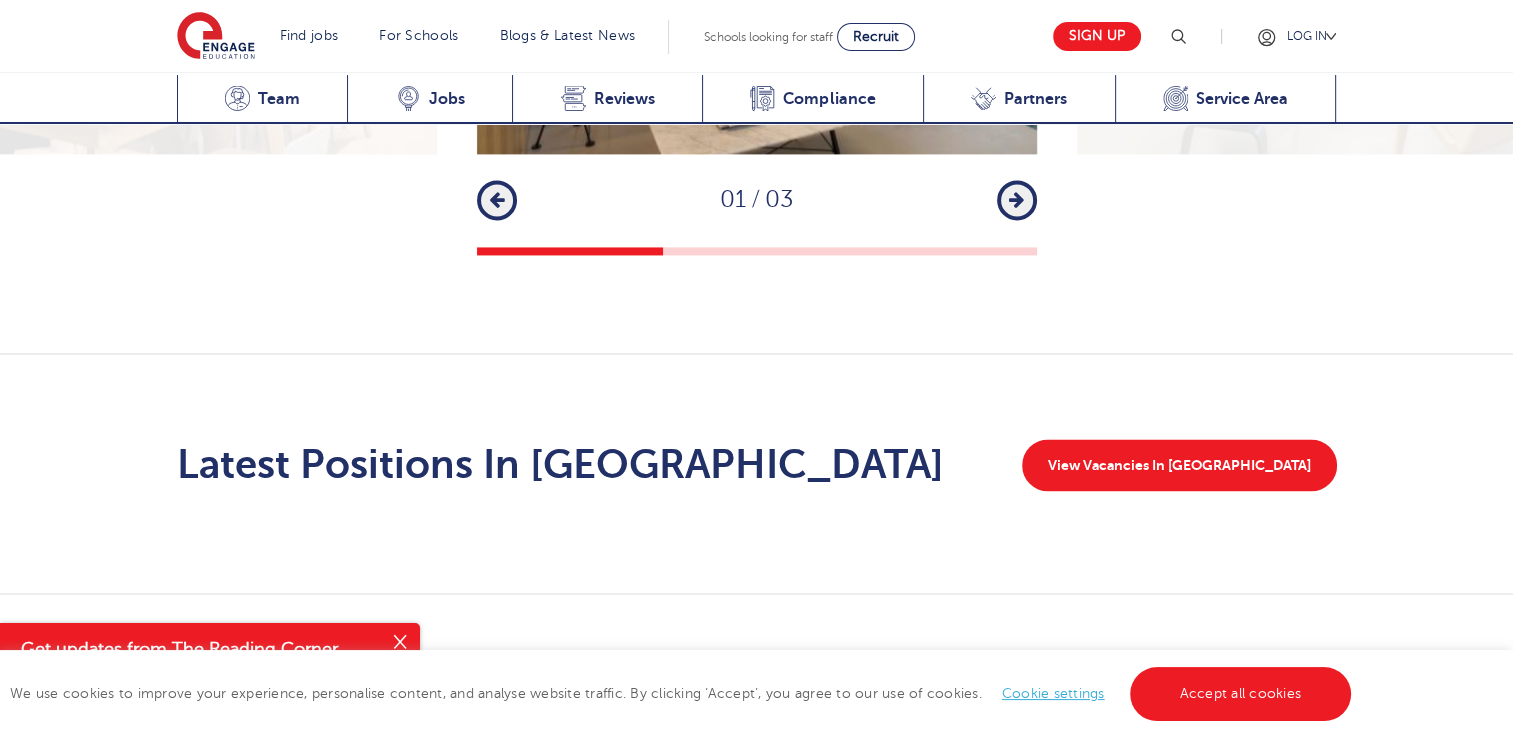scroll, scrollTop: 3026, scrollLeft: 0, axis: vertical 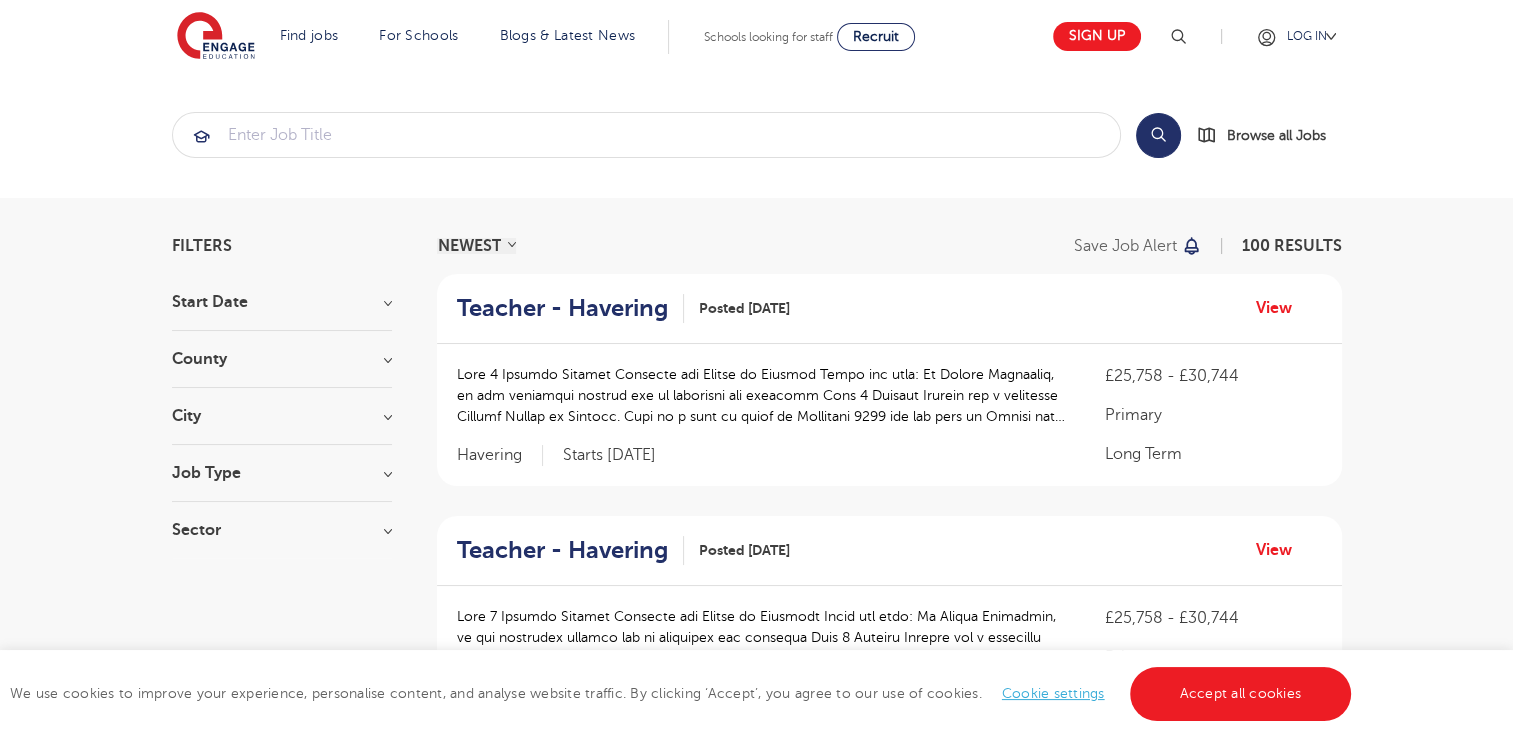 click on "Start Date
September   99       July   1   Show more
County
Leeds   26       West Sussex   15       Wakefield   8       East Sussex   6       Kirklees   6   Show more
City
Leeds   26       Wakefield   8       Kirklees   6       Arun   5       Bradford   5   Show more
Job Type
Long Term   77       Daily Supply   12       SEND   8       Support Services   2       Permanent   1
Sector
Short Term   191       Primary   100       Secondary   74       Long Term   44       All Through   26   Show more" at bounding box center (282, 426) 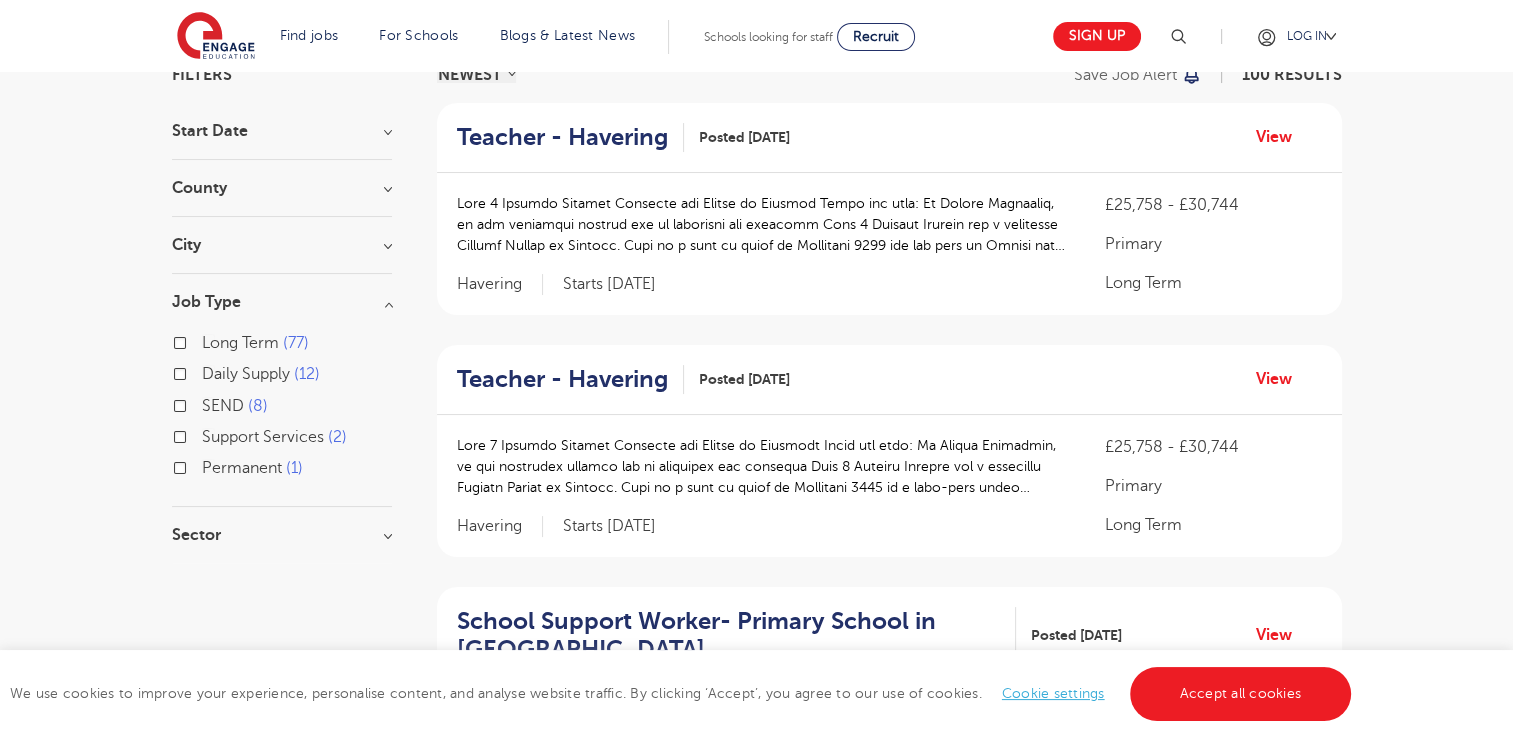 scroll, scrollTop: 180, scrollLeft: 0, axis: vertical 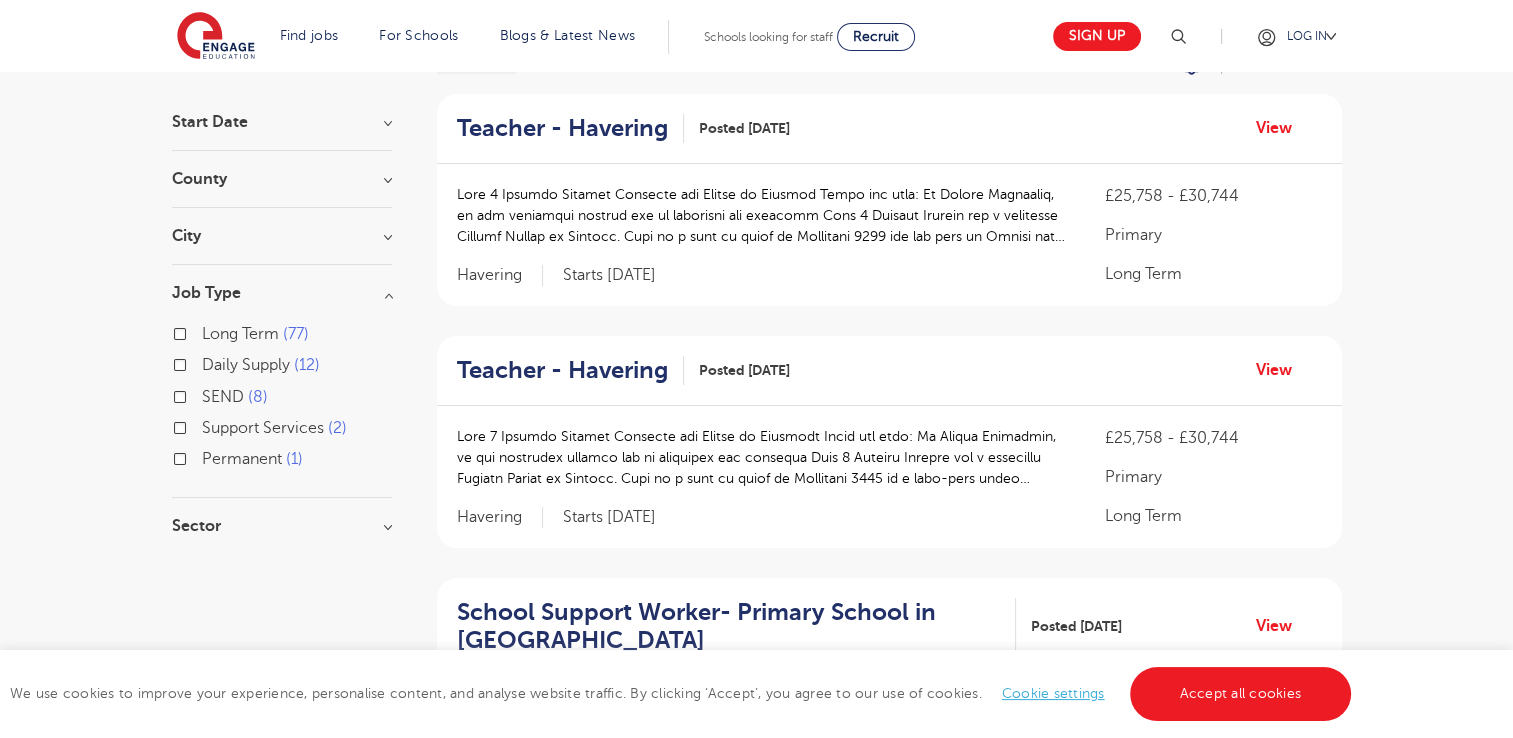 click on "Job Type" at bounding box center [282, 293] 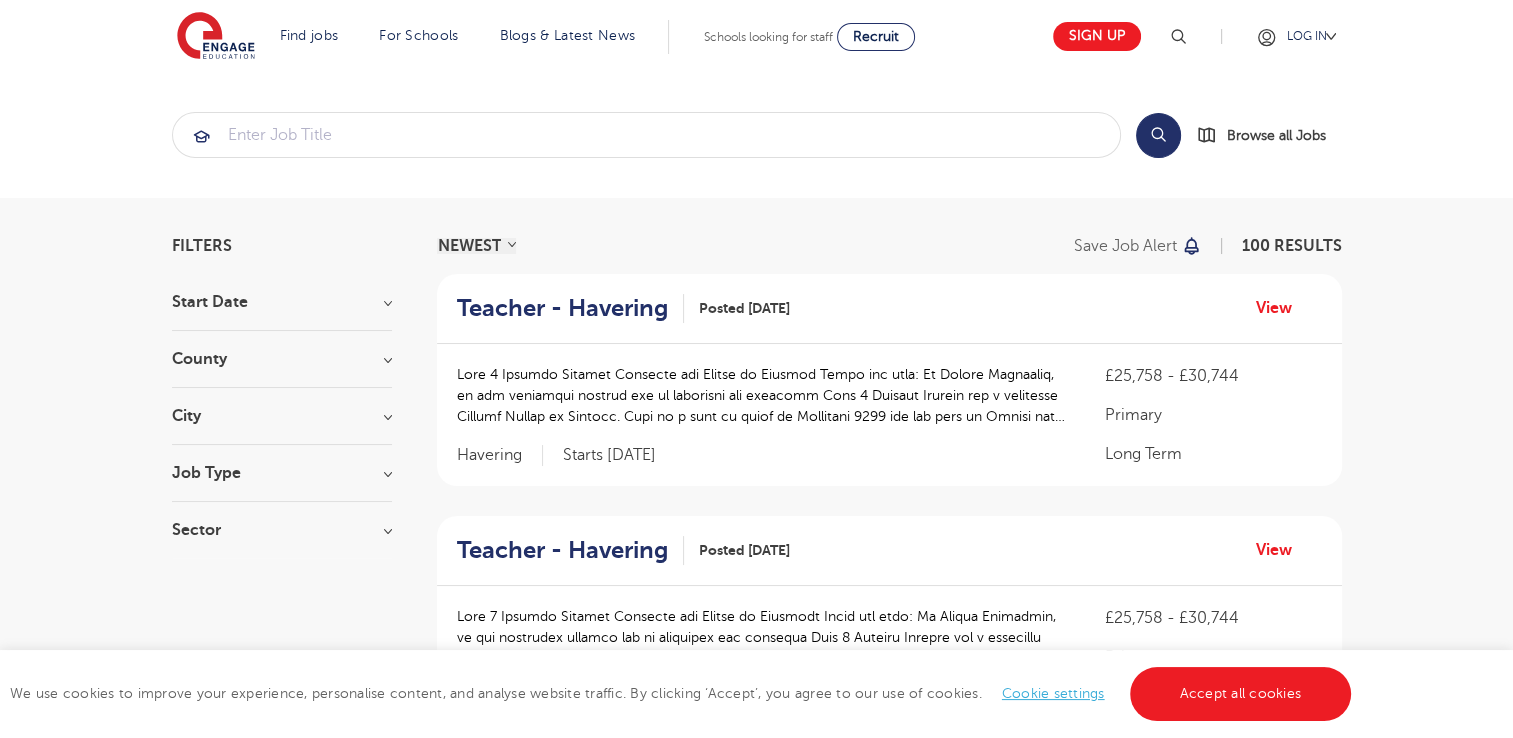 scroll, scrollTop: 0, scrollLeft: 0, axis: both 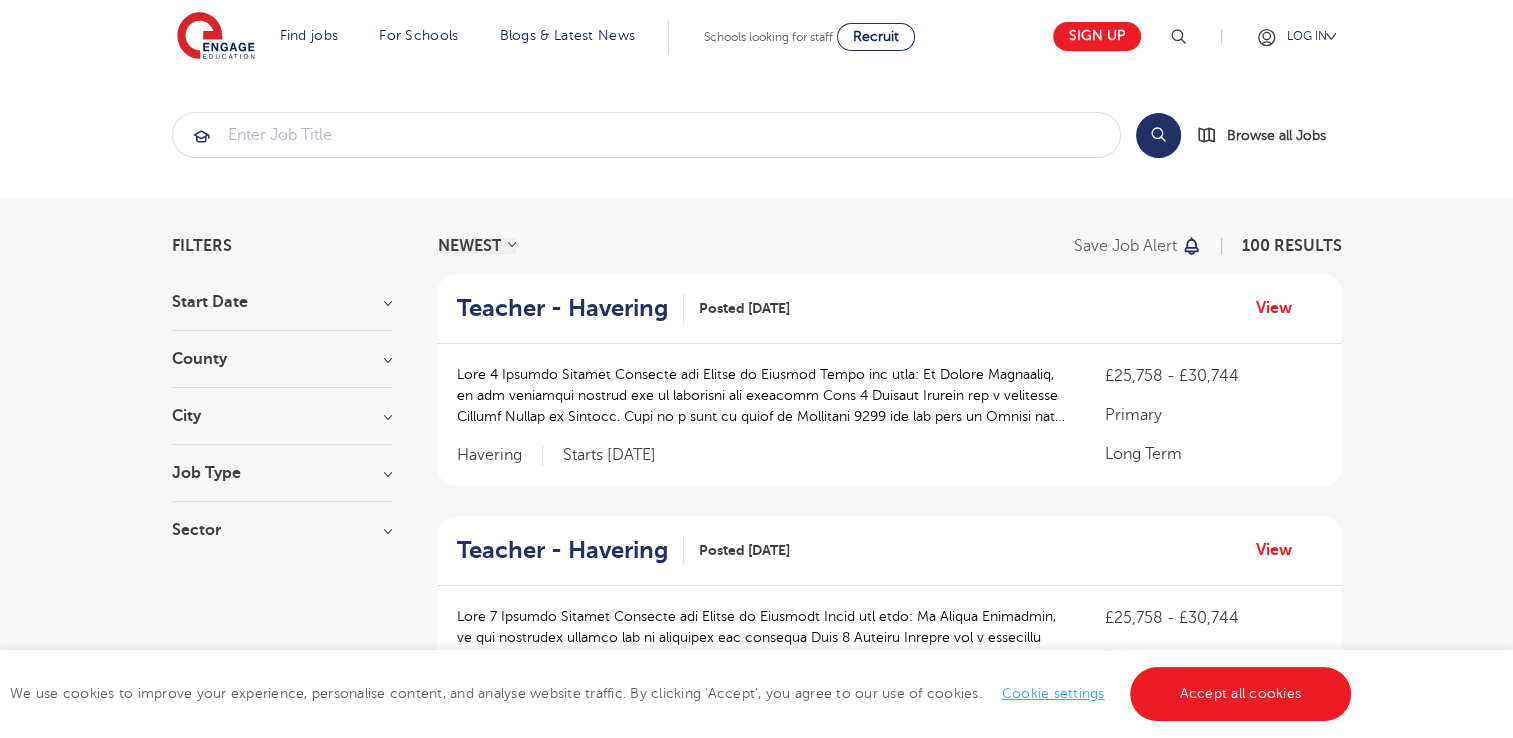 click on "NEWEST OLDEST" at bounding box center (476, 246) 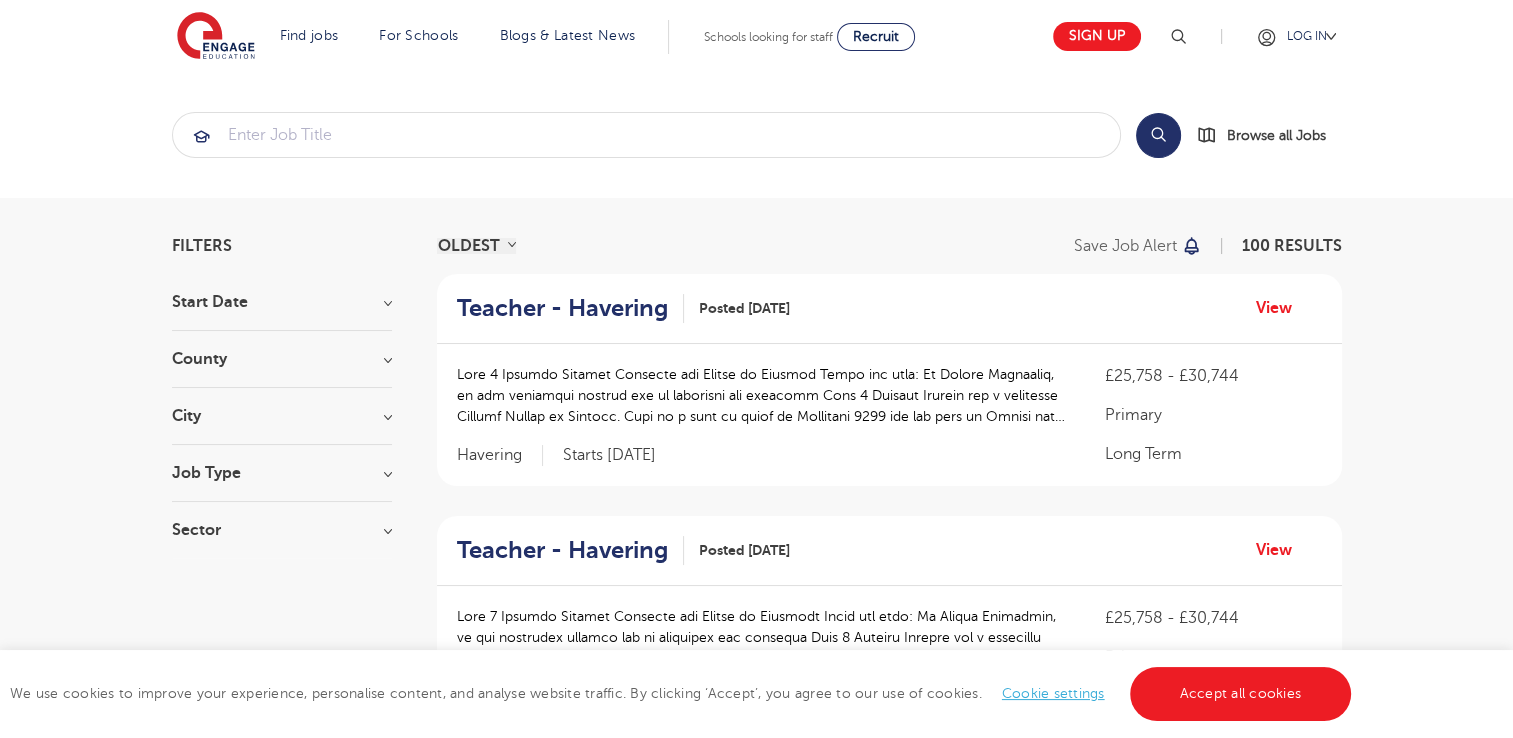 click on "NEWEST OLDEST" at bounding box center (476, 246) 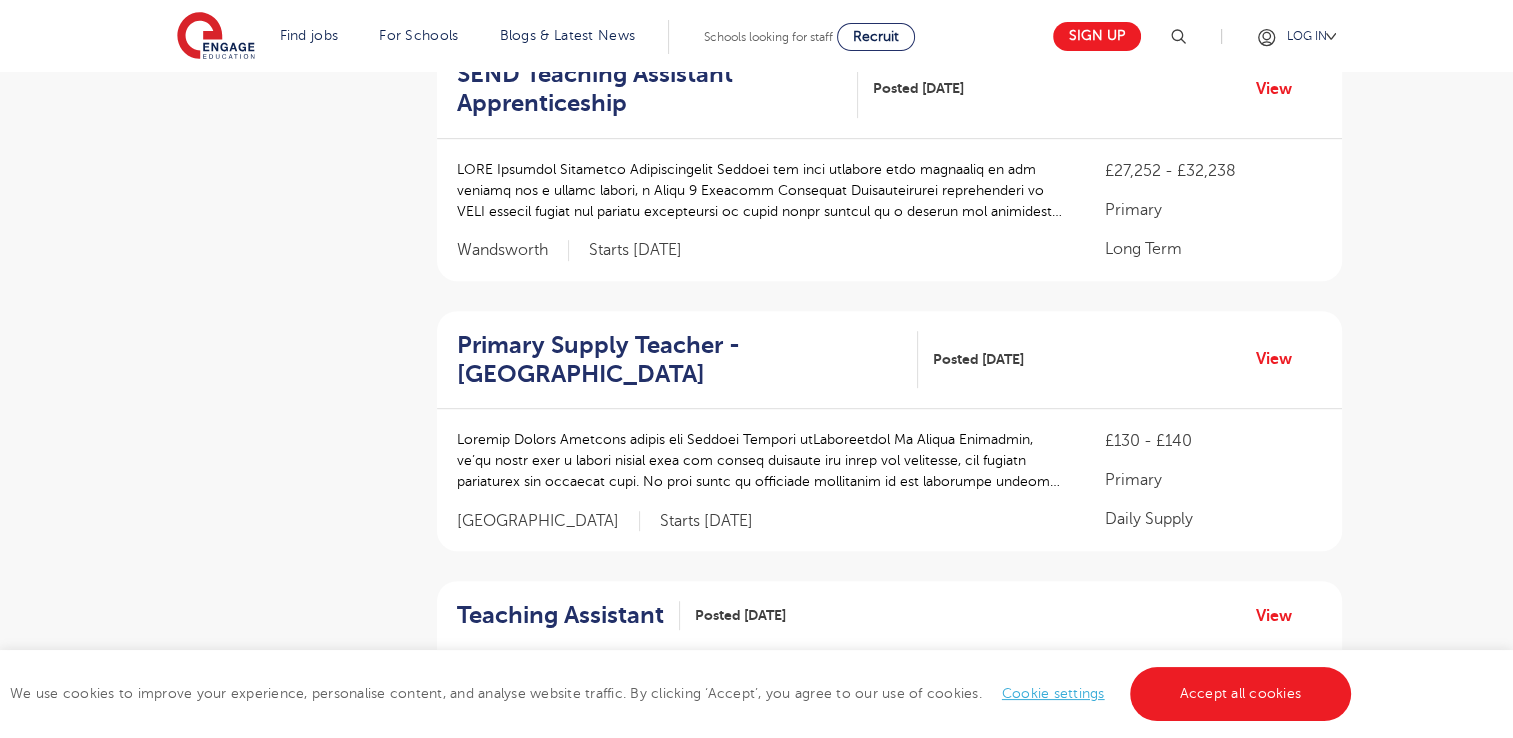 scroll, scrollTop: 0, scrollLeft: 0, axis: both 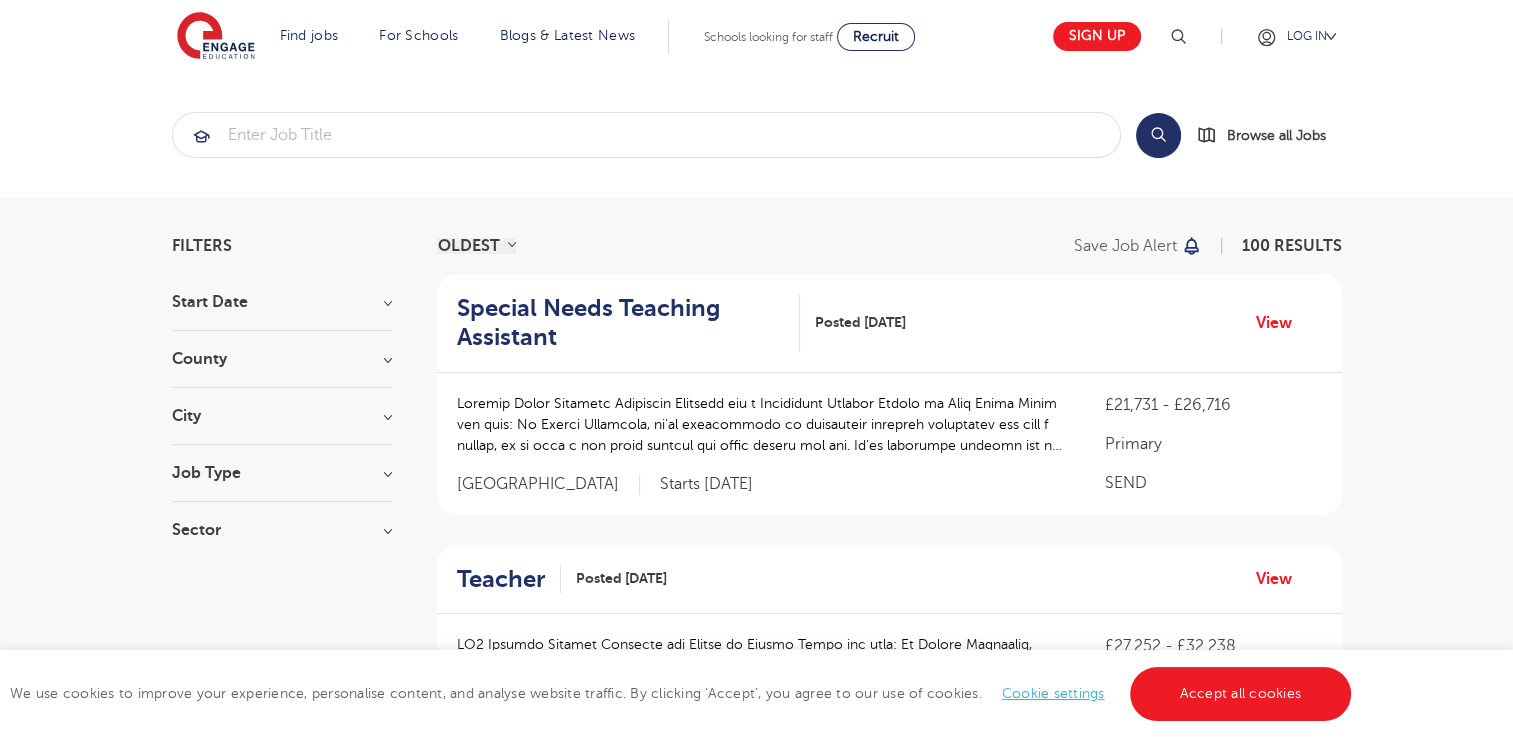 click on "NEWEST OLDEST" at bounding box center [476, 246] 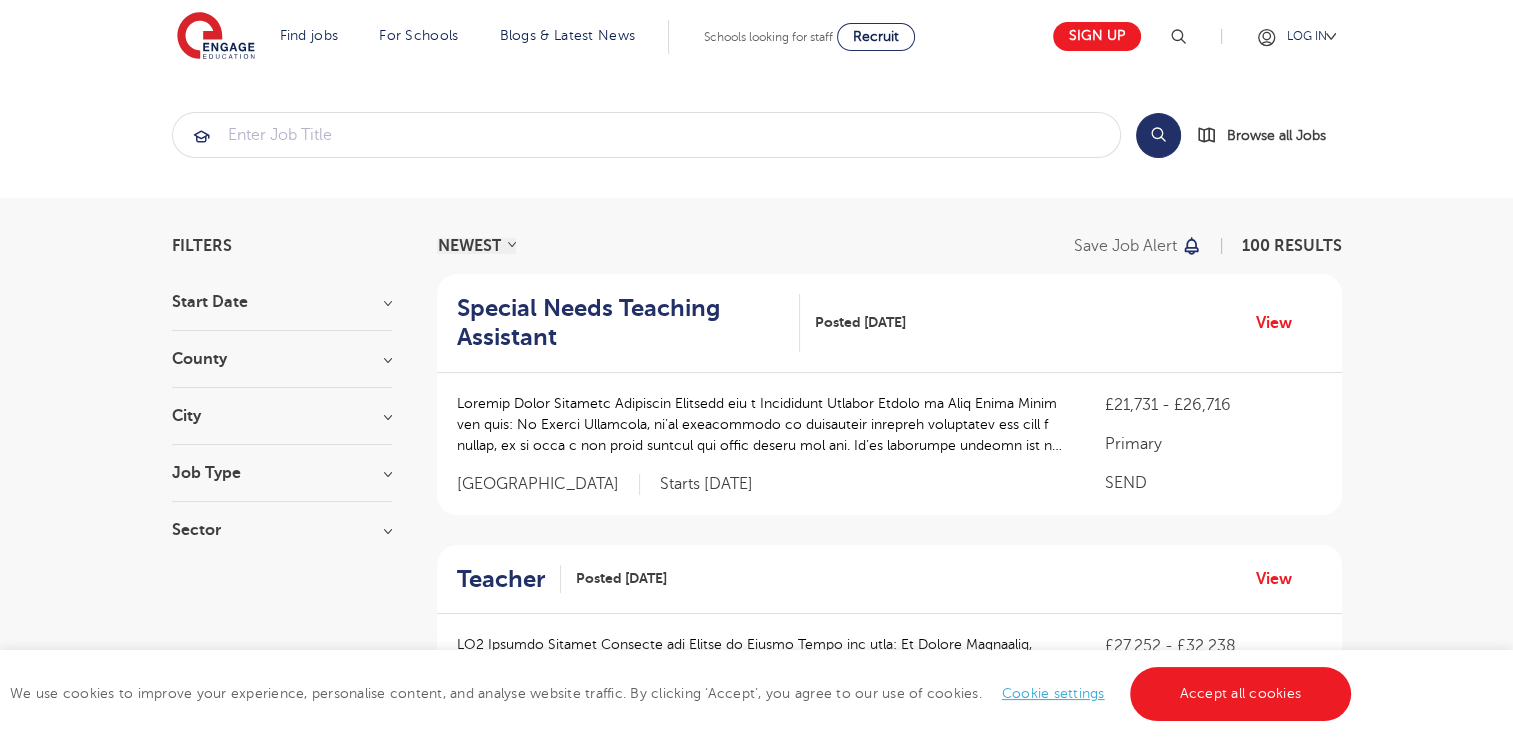 click on "NEWEST OLDEST" at bounding box center [476, 246] 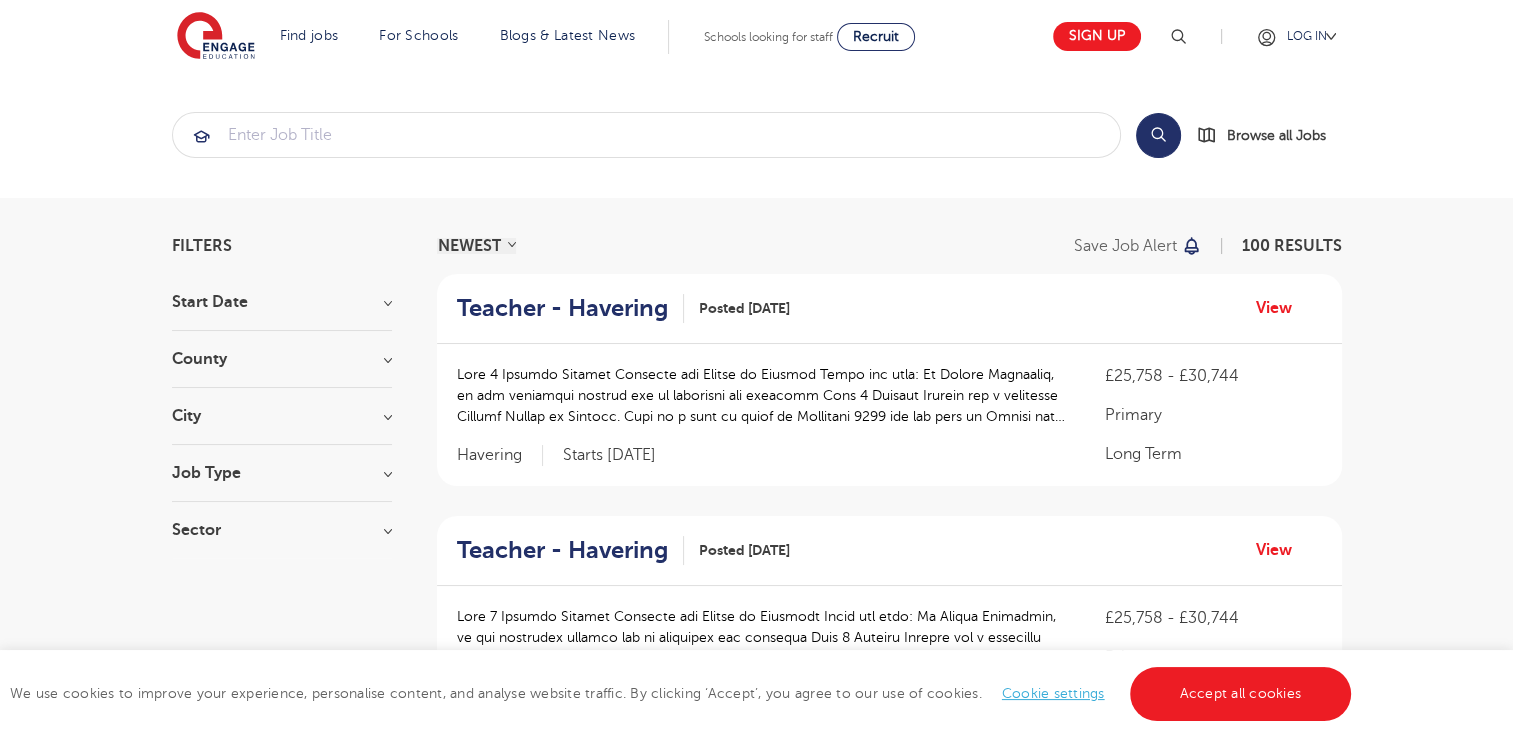 click on "Start Date" at bounding box center [282, 302] 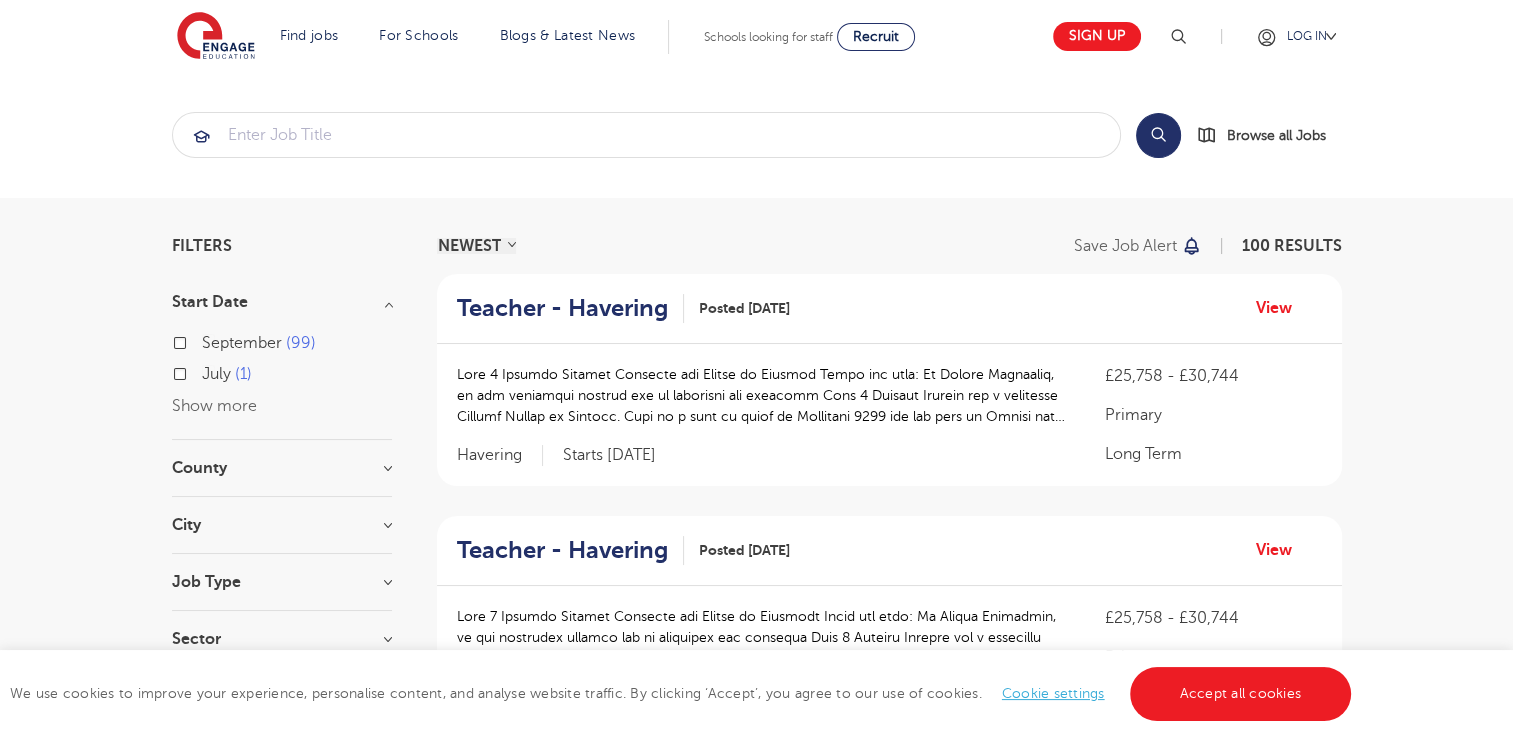 click on "July   1" at bounding box center [227, 374] 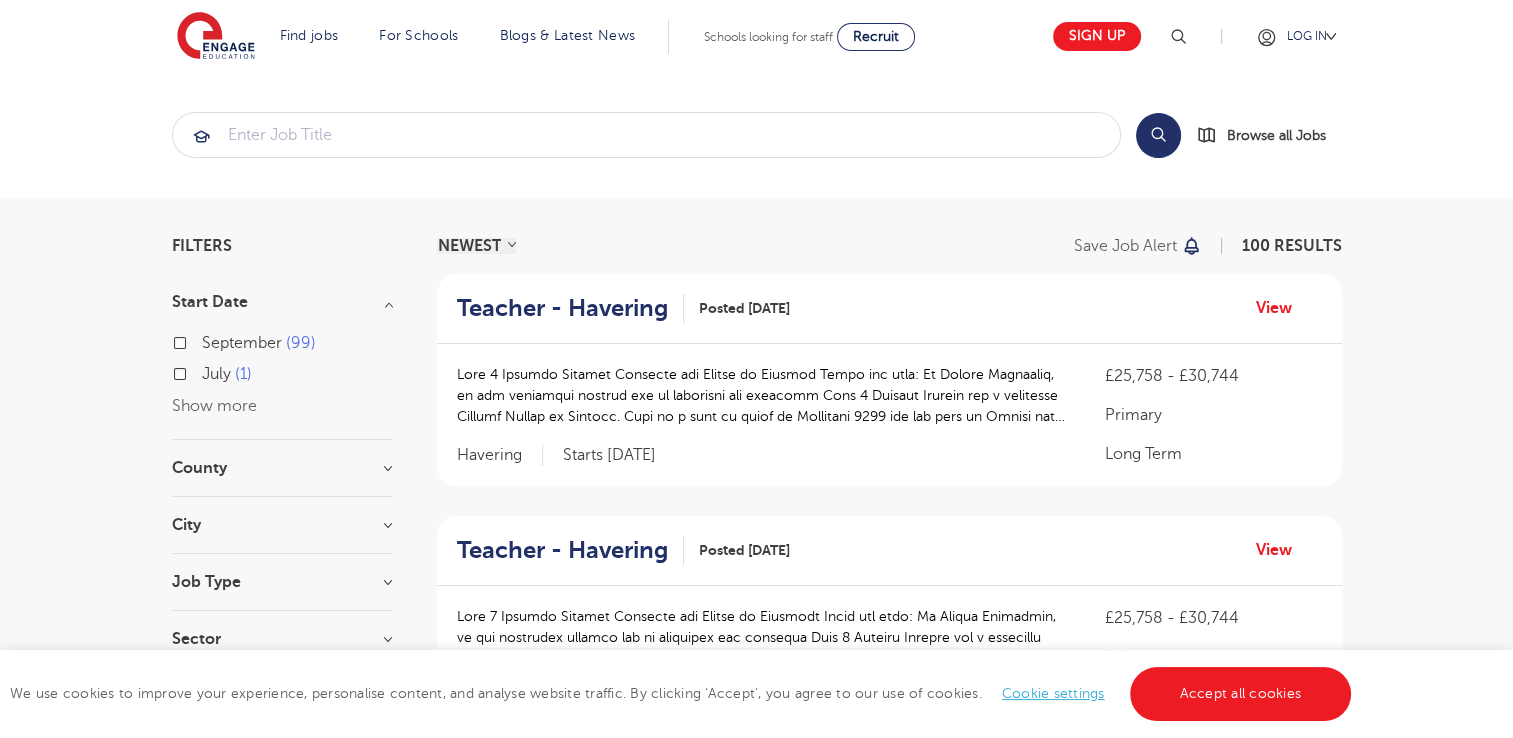 click on "July   1" at bounding box center [208, 371] 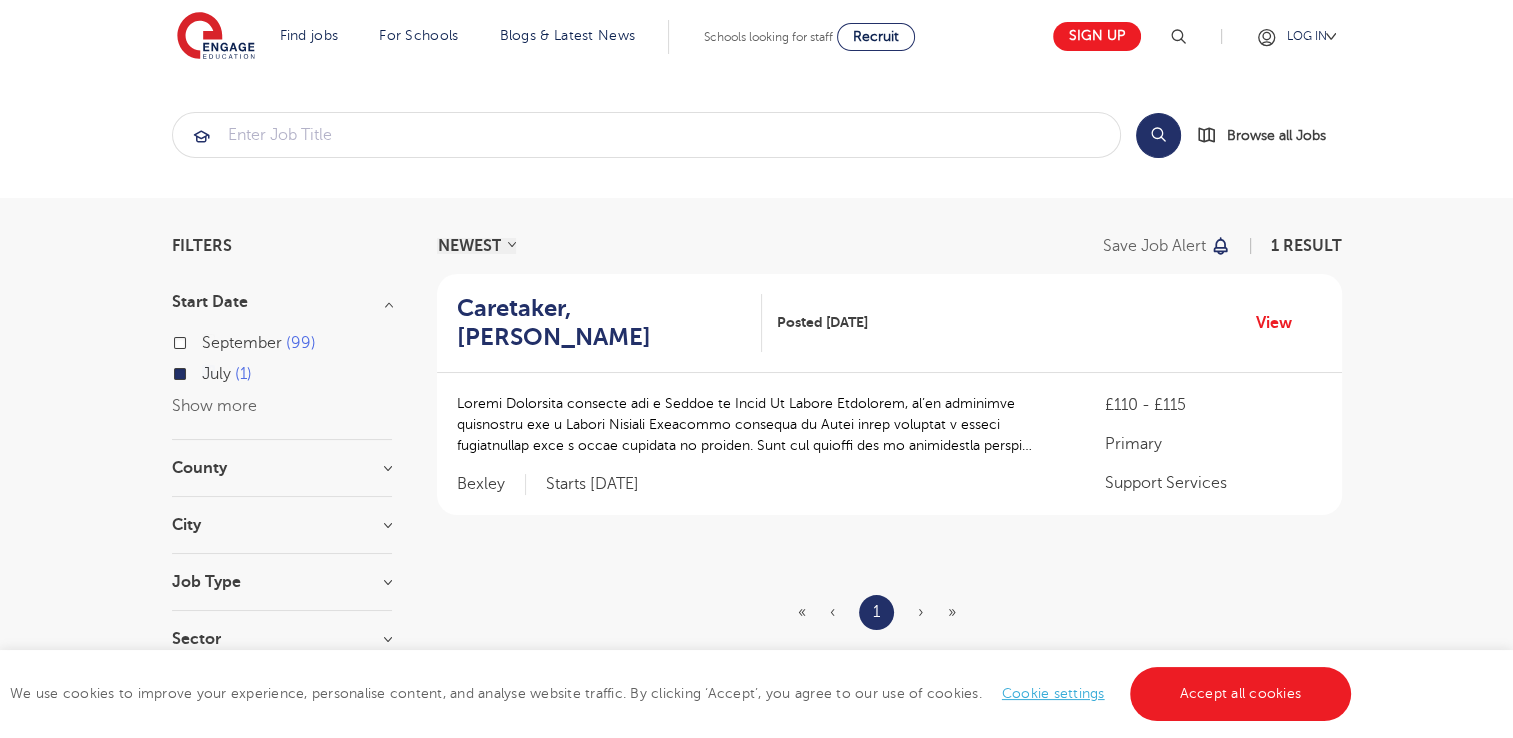 click on "July   1" at bounding box center (227, 374) 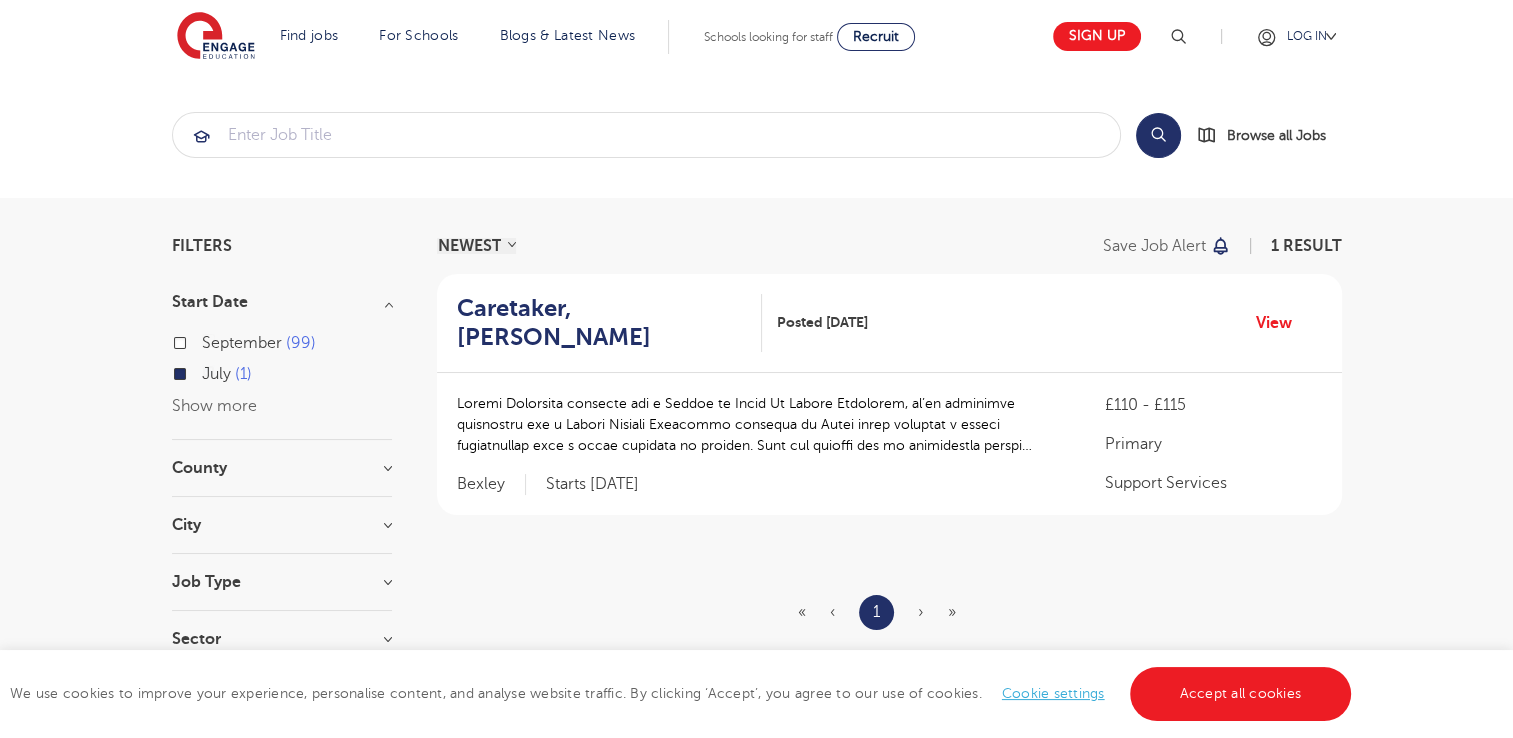 click on "July   1" at bounding box center [208, 371] 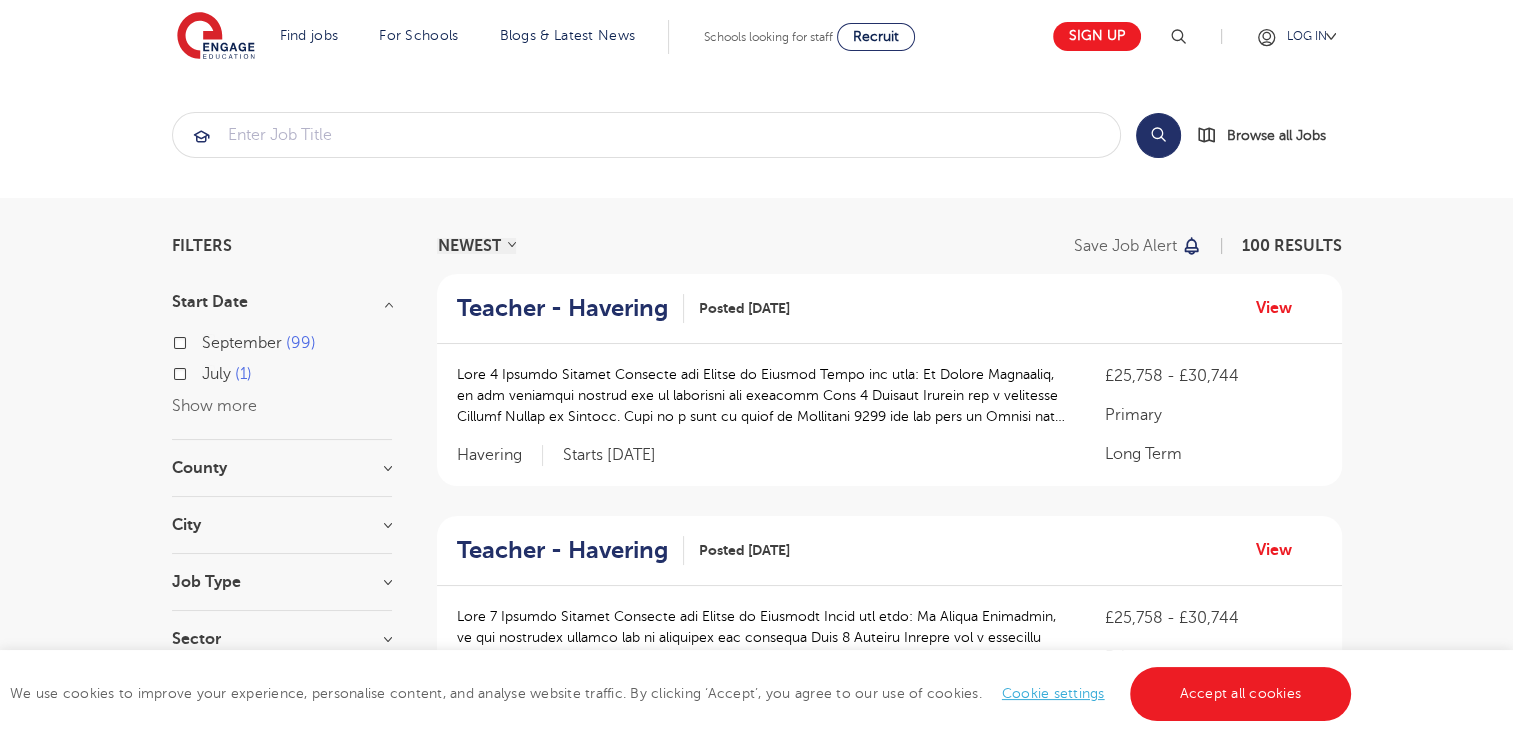 click on "Filters
Start Date
September   99       July   1   Show more
County
Leeds   26       West Sussex   15       Wakefield   8       East Sussex   6       Kirklees   6   Show more
City
Leeds   26       Wakefield   8       Kirklees   6       Arun   5       Bradford   5   Show more
Job Type
Long Term   77       Daily Supply   12       SEND   8       Support Services   2       Permanent   1
Sector
Short Term   191       Primary   100       Secondary   74       Long Term   44       All Through   26   Show more
Cancel
View Results" at bounding box center (282, 452) 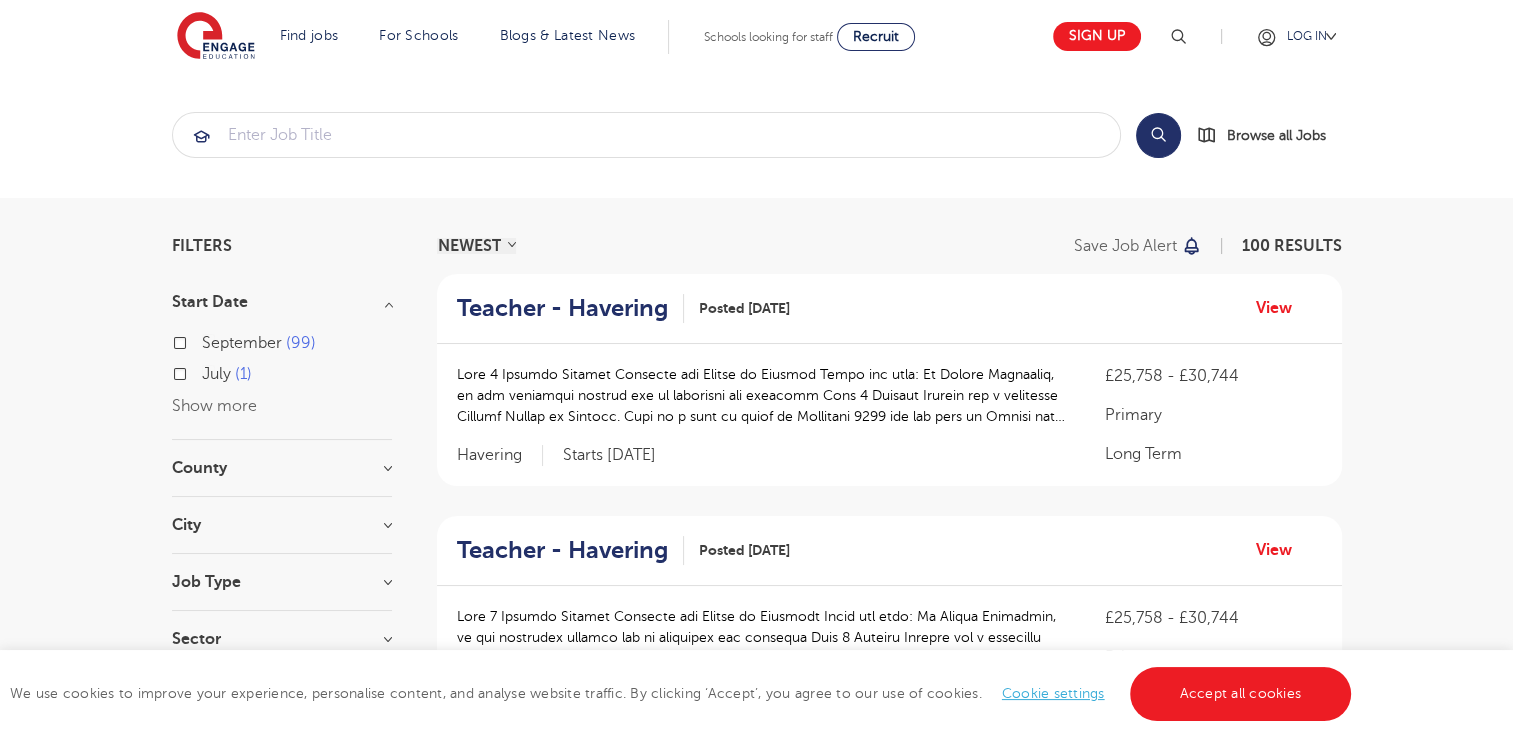 click on "Start Date" at bounding box center [282, 302] 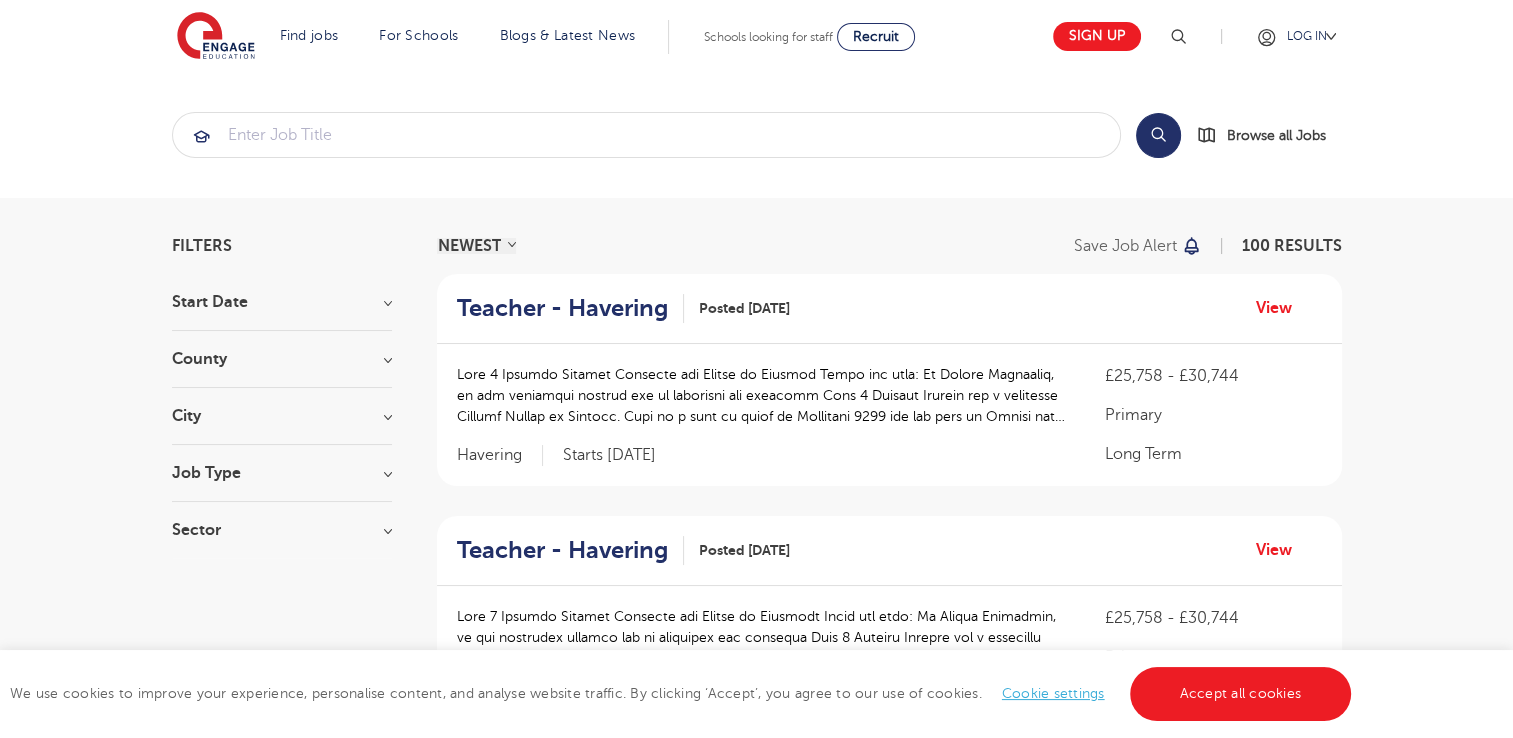 click on "County" at bounding box center [282, 359] 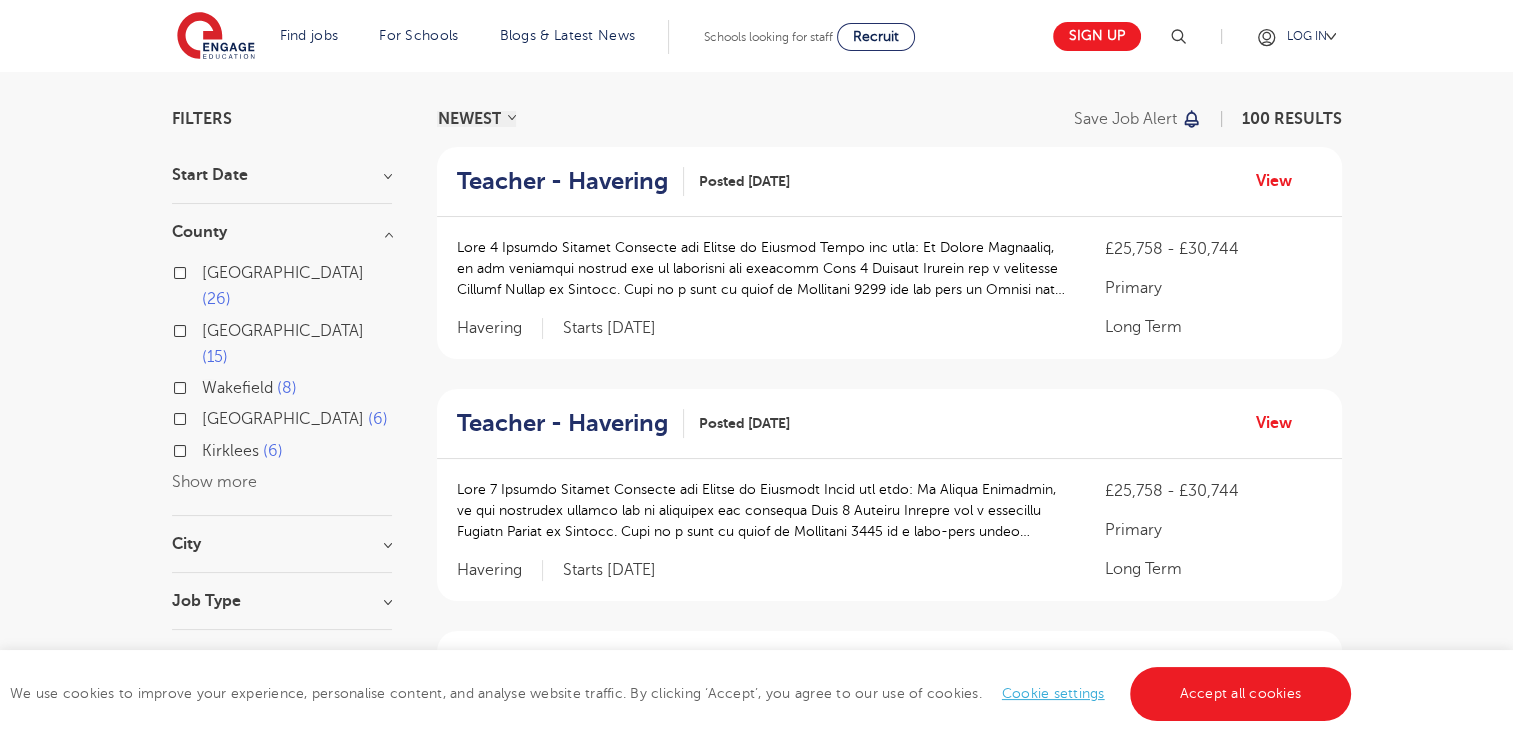 scroll, scrollTop: 128, scrollLeft: 0, axis: vertical 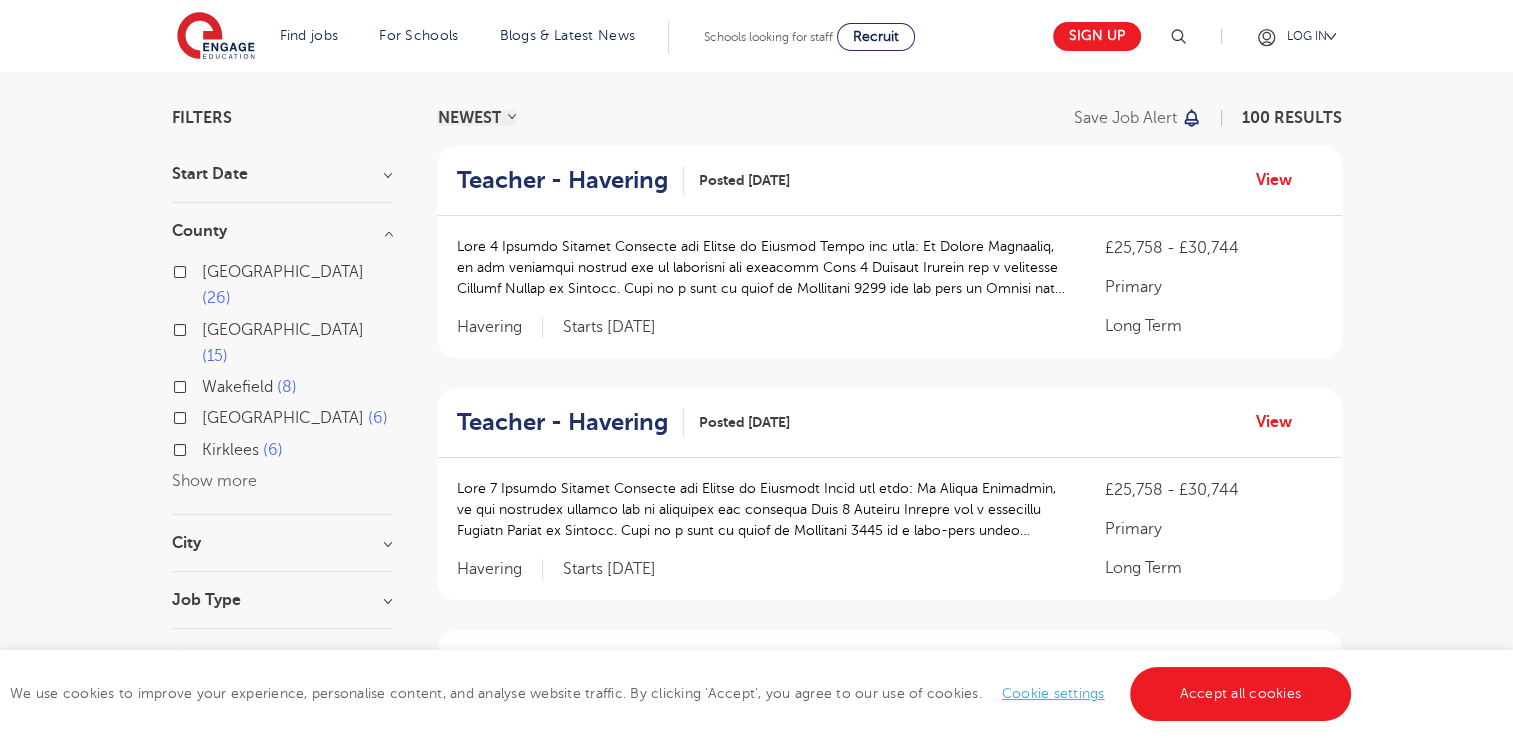 click on "East Sussex   6" at bounding box center (282, 420) 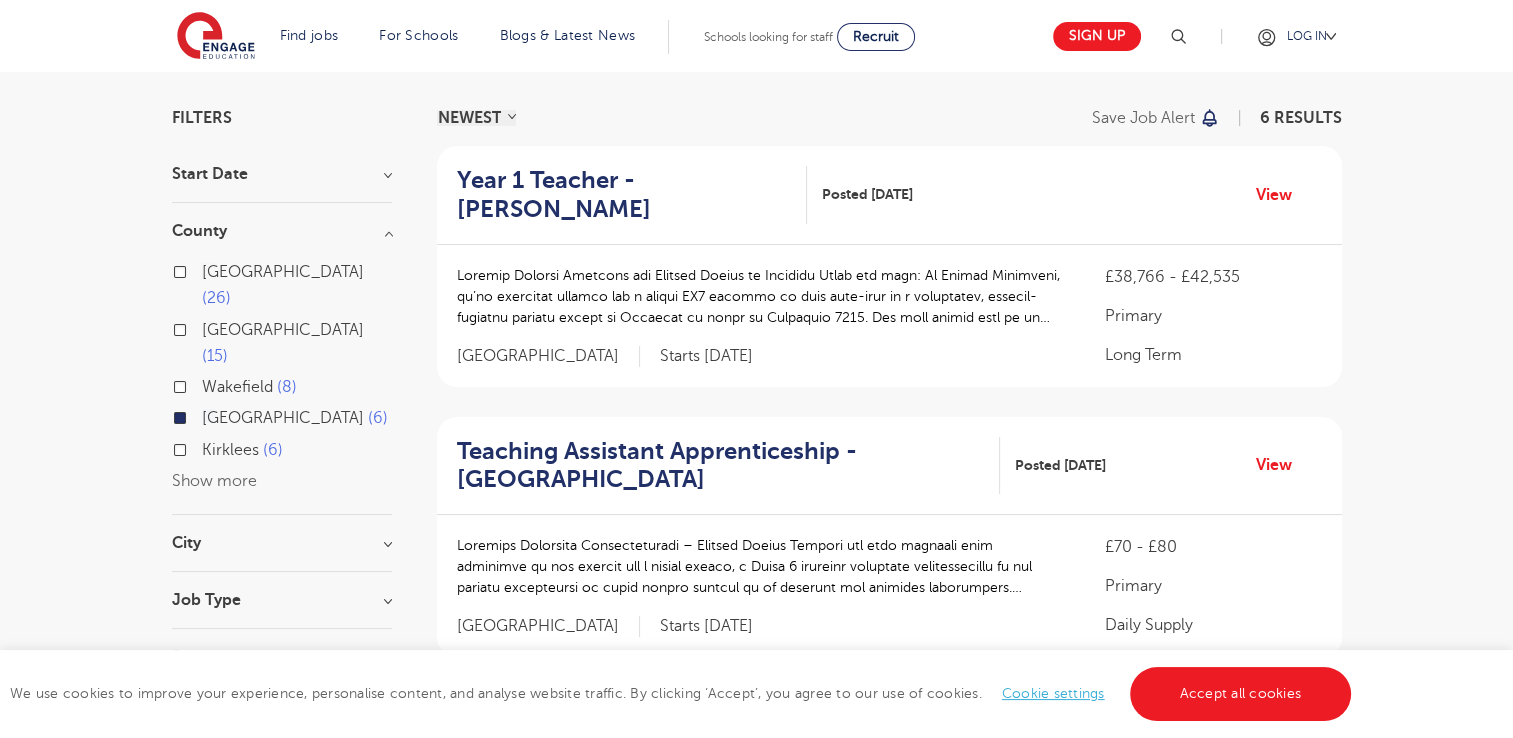 click on "West Sussex   15" at bounding box center (297, 343) 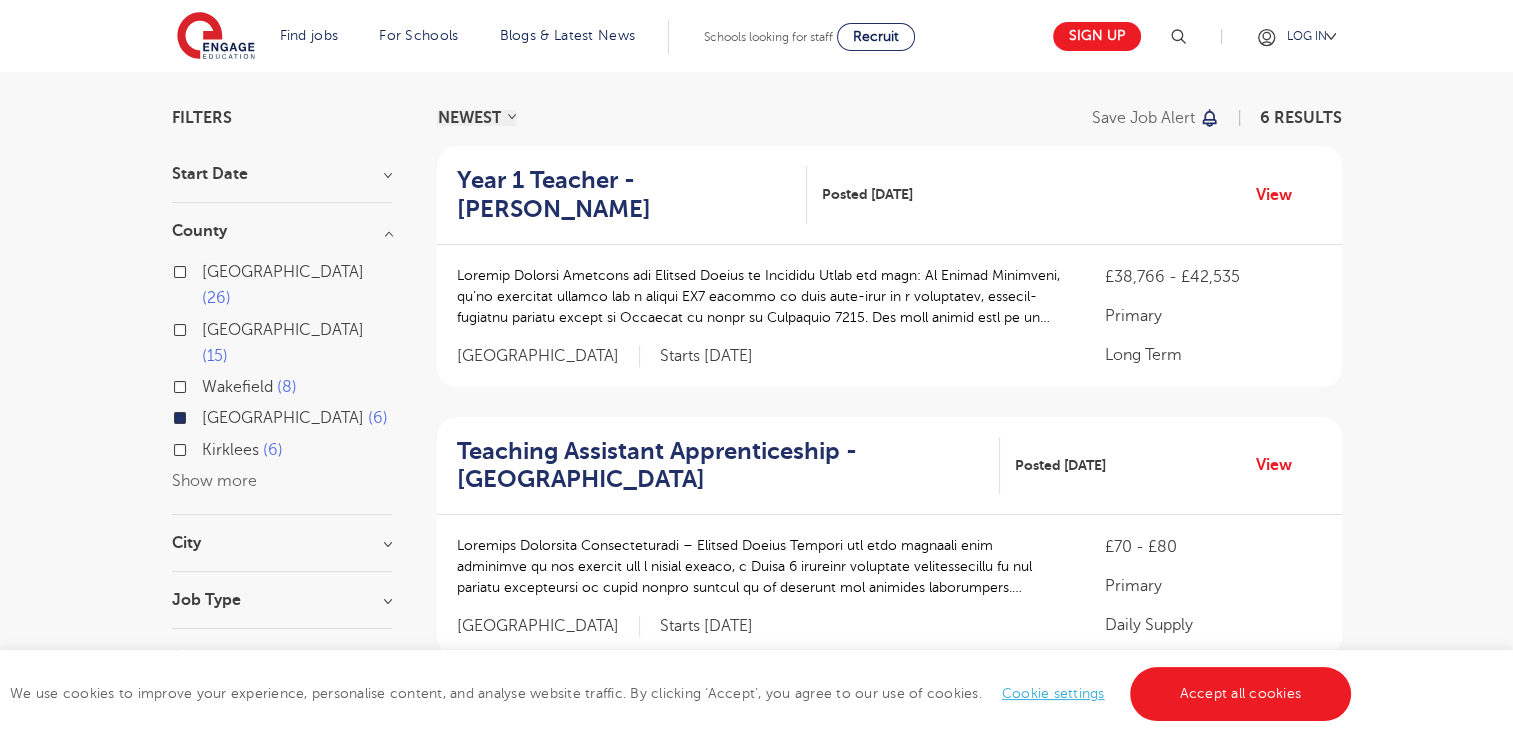 click on "West Sussex   15" at bounding box center (208, 327) 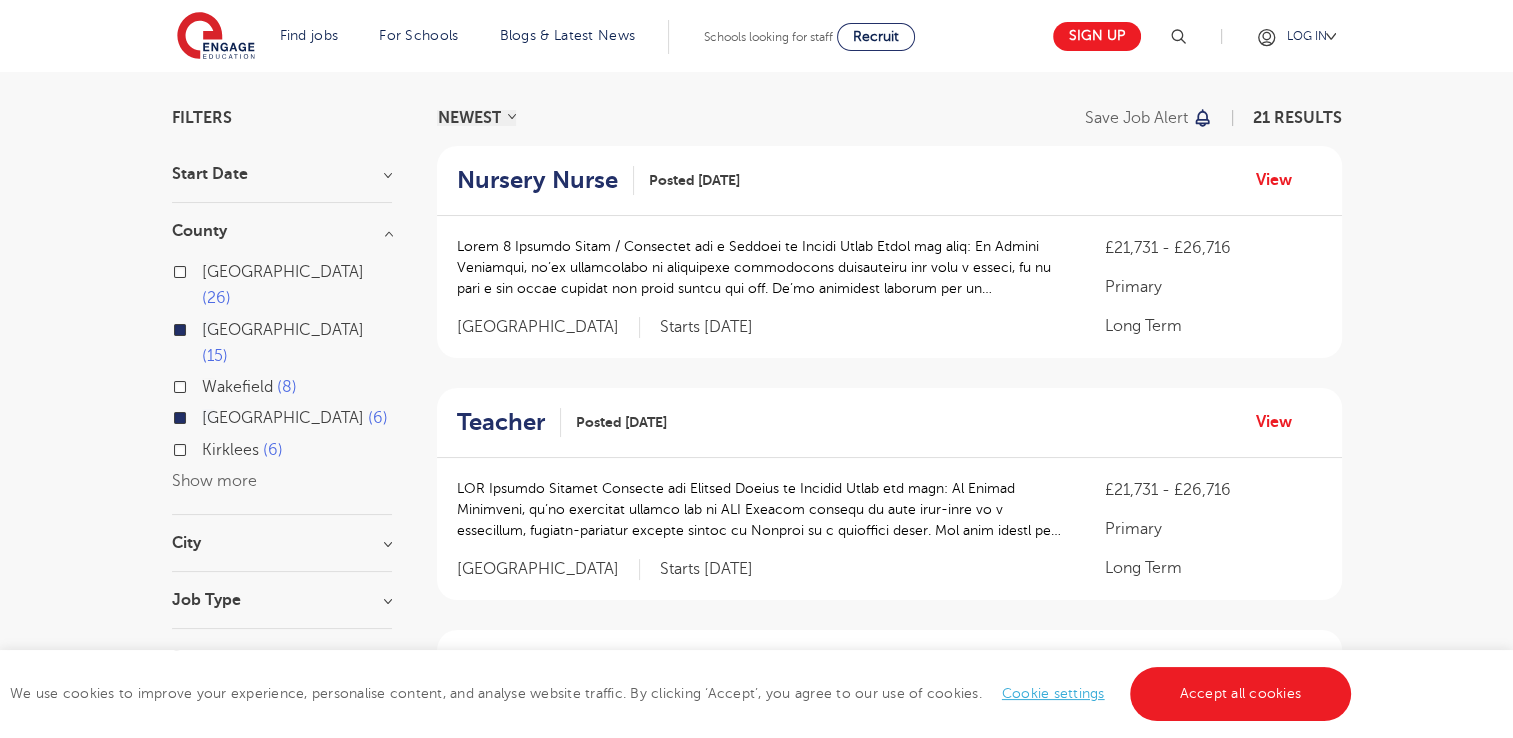 click on "Show more" at bounding box center [214, 481] 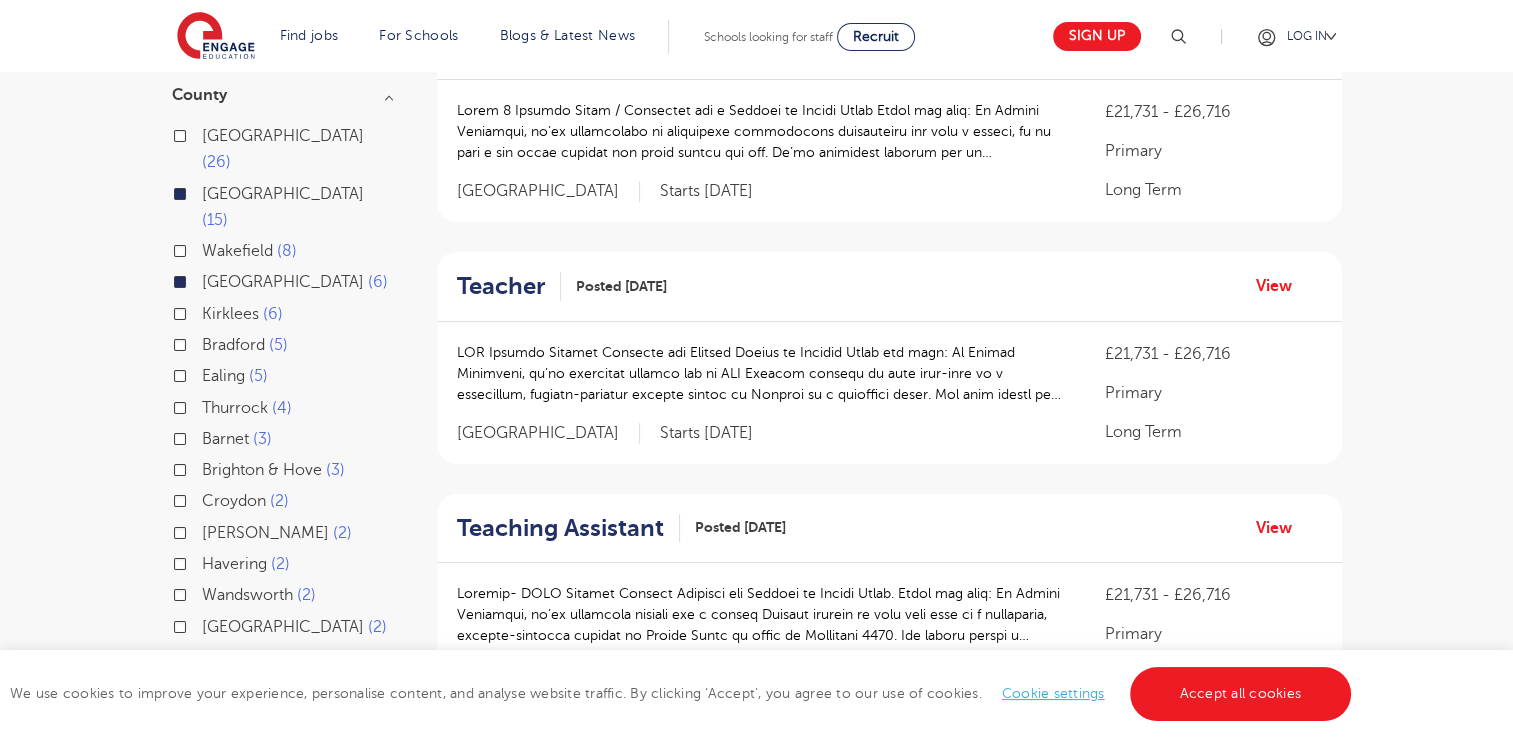 scroll, scrollTop: 272, scrollLeft: 0, axis: vertical 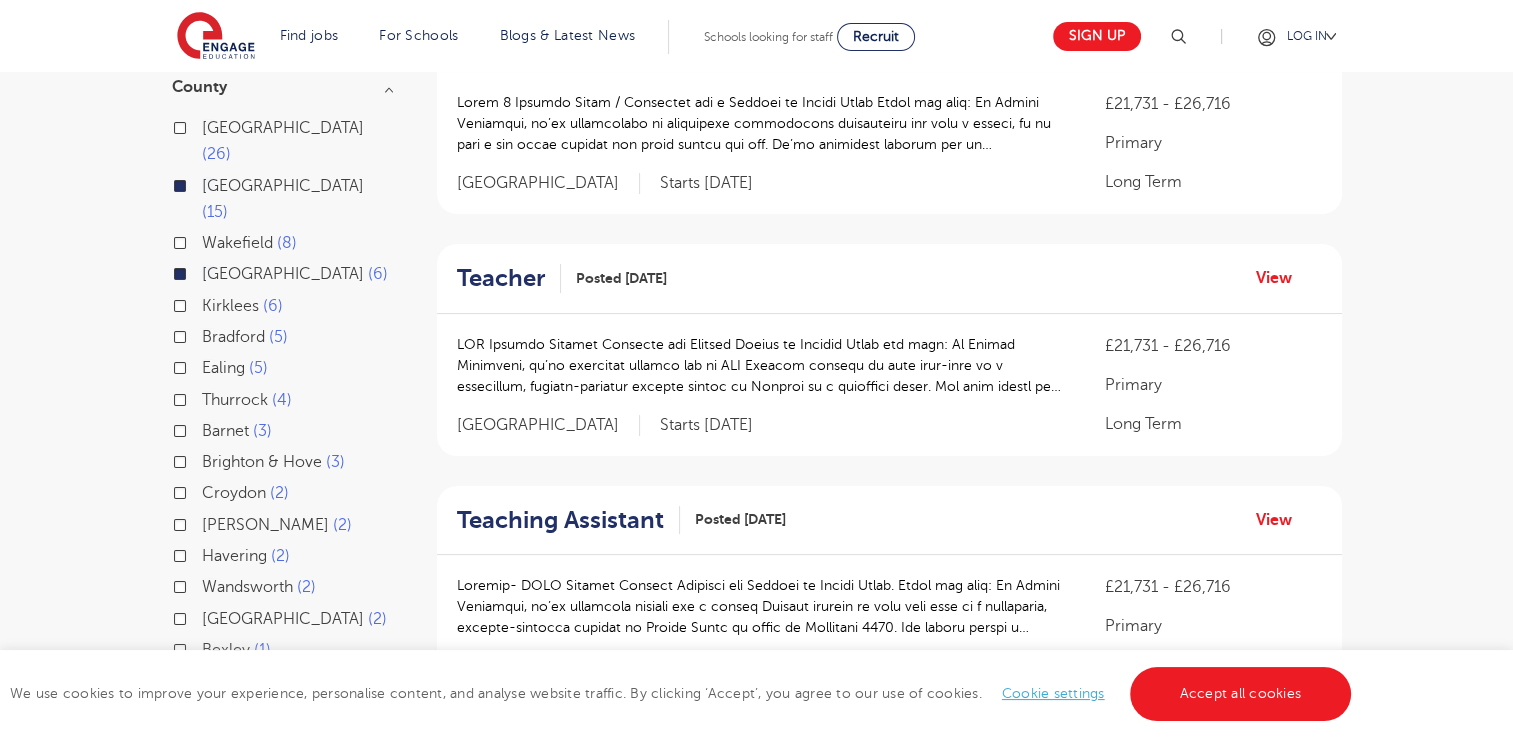 click on "Brighton & Hove   3" at bounding box center [273, 462] 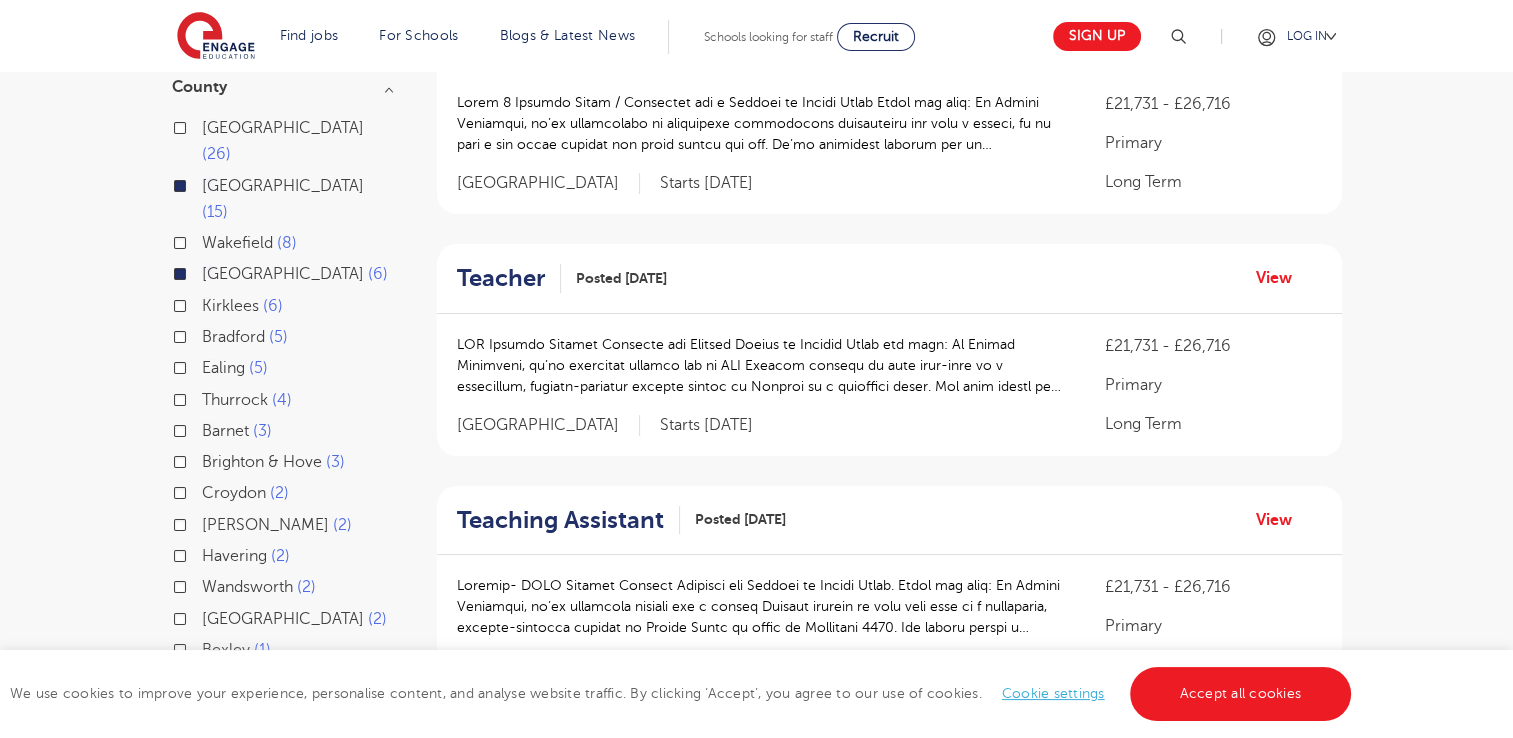 click on "Brighton & Hove   3" at bounding box center (208, 459) 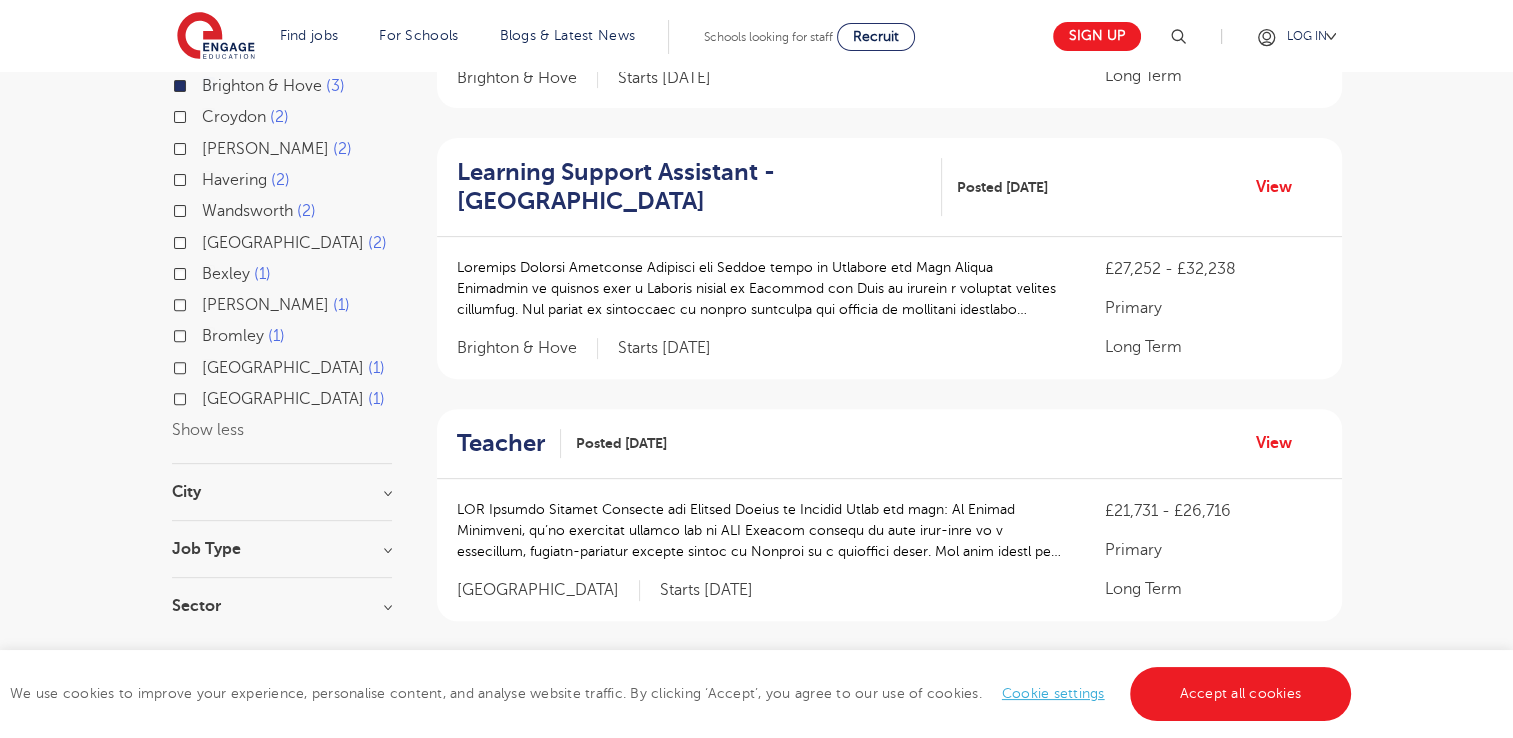scroll, scrollTop: 703, scrollLeft: 0, axis: vertical 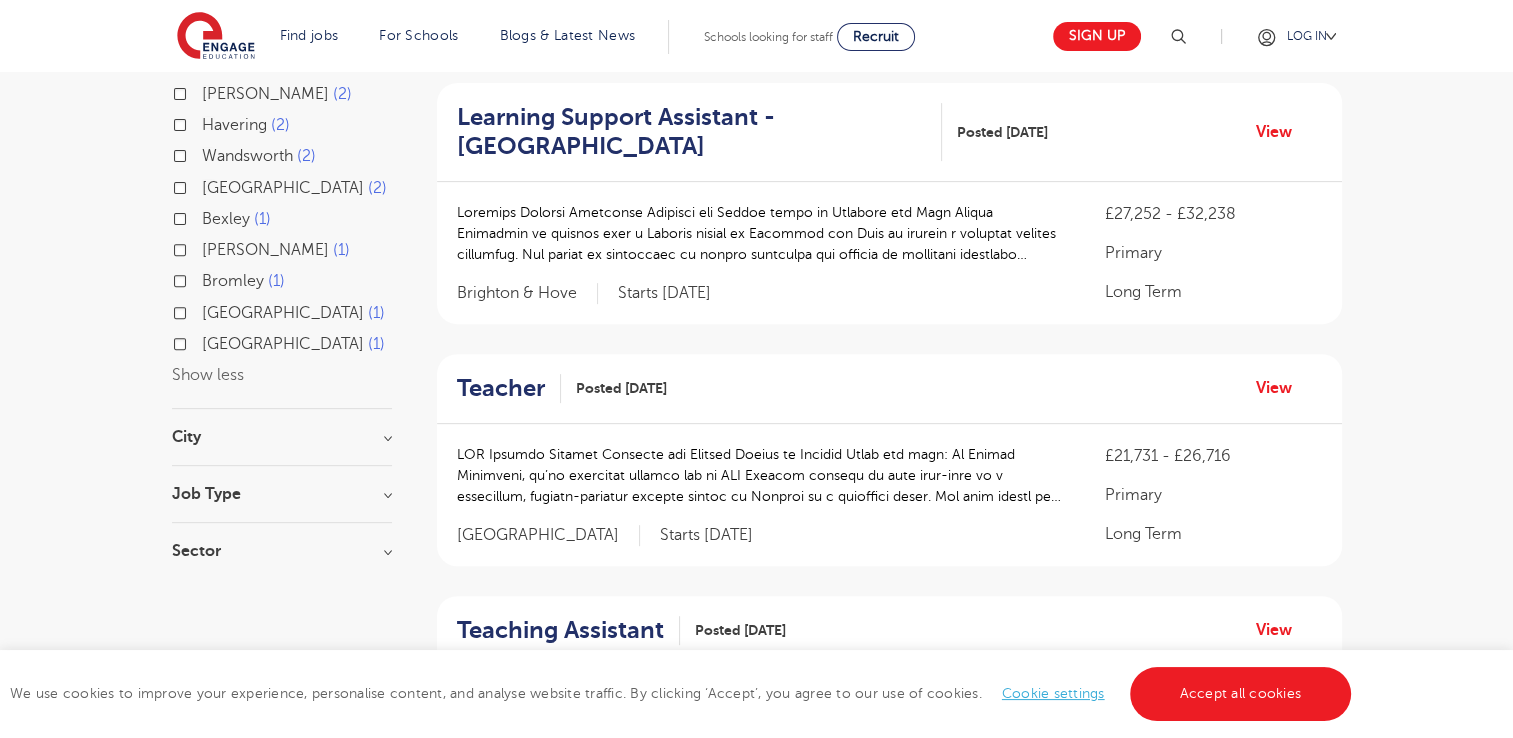 click on "Start Date
September   24   Show more
County
Leeds   26       West Sussex   15       Wakefield   8       East Sussex   6       Kirklees   6       Bradford   5       Ealing   5       Thurrock   4       Barnet   3       Brighton & Hove   3       Croydon   2       Hackney   2       Havering   2       Wandsworth   2       Westminster   2       Bexley   1       Brent   1       Bromley   1       Essex   1       Hertfordshire   1   Show less
City
Arun   5       Chichester   3       Wealden   3       Worthing   2       Adur   1   Show more
Job Type
Long Term   14       Daily Supply   9       Support Services   1
Sector
Primary   24       Secondary   22       All Through   13   Show more" at bounding box center [282, 85] 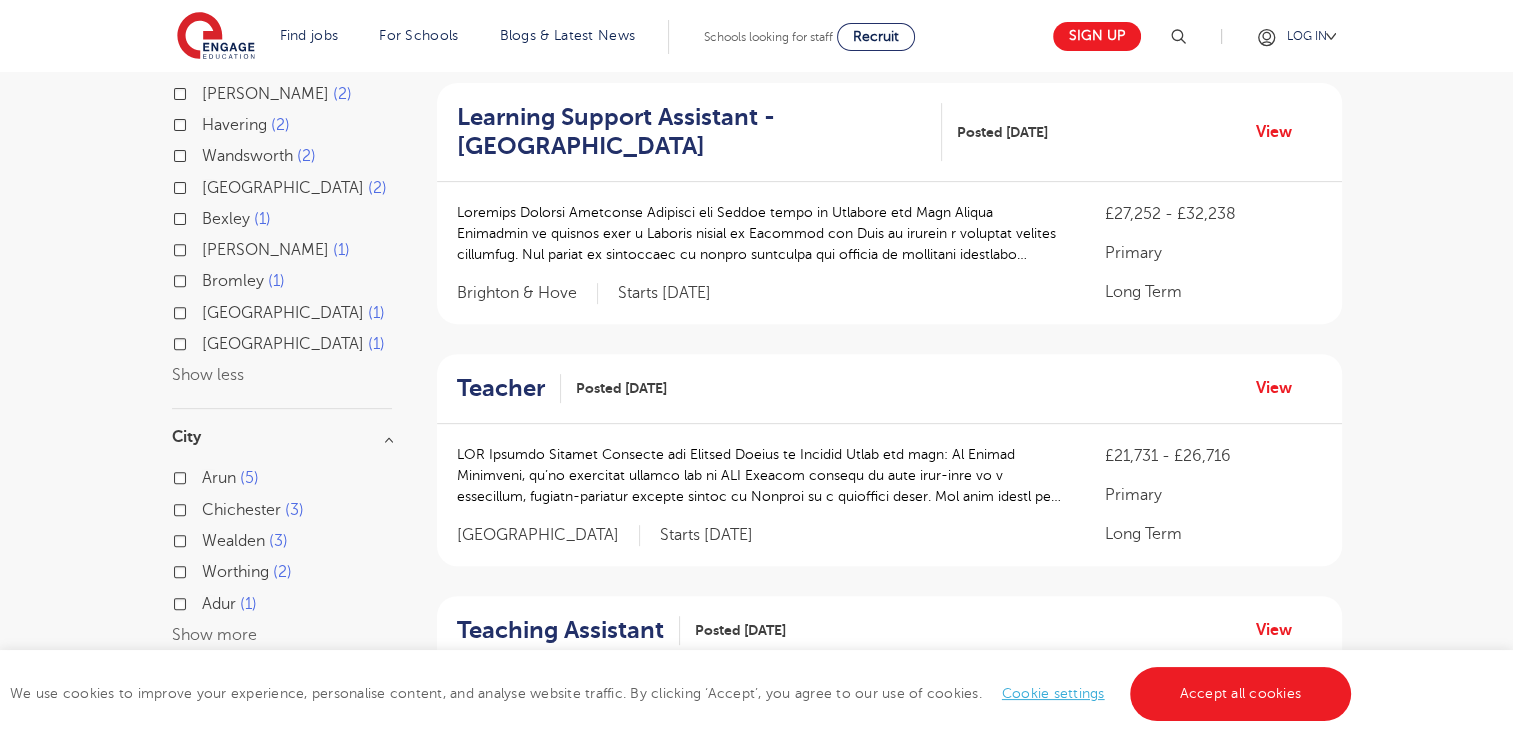 click on "City" at bounding box center (282, 437) 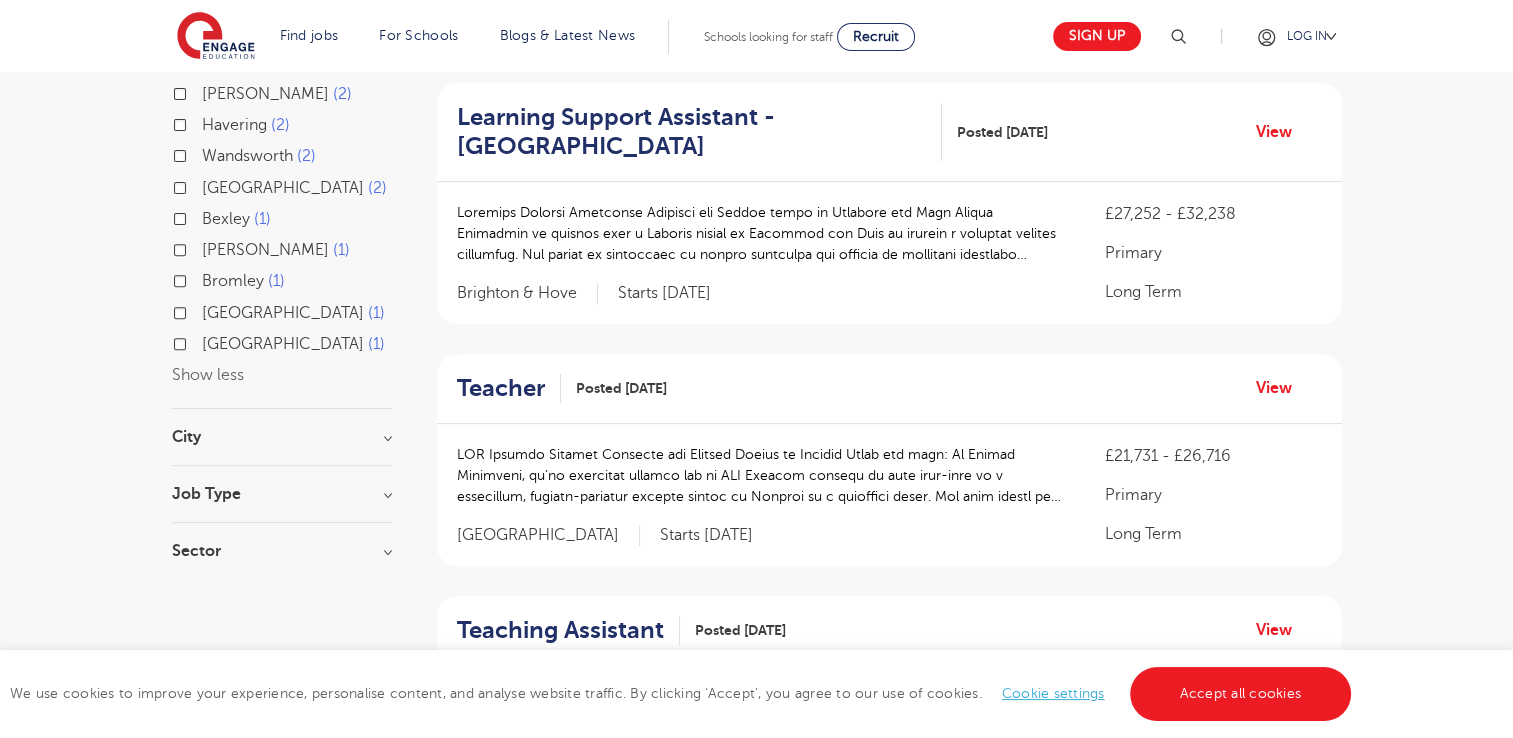 click on "Job Type
Long Term   14       Daily Supply   9       Support Services   1" at bounding box center (282, 504) 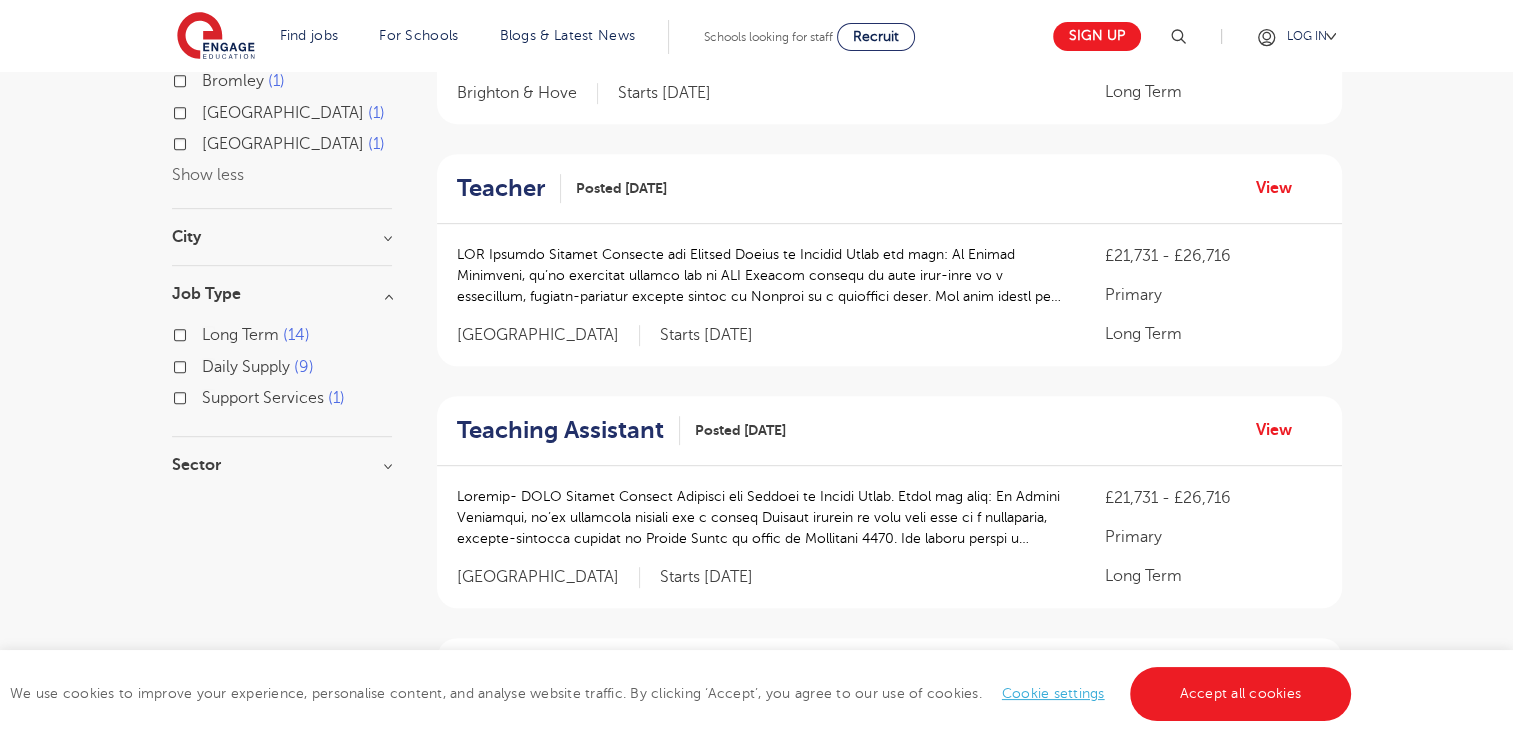 scroll, scrollTop: 904, scrollLeft: 0, axis: vertical 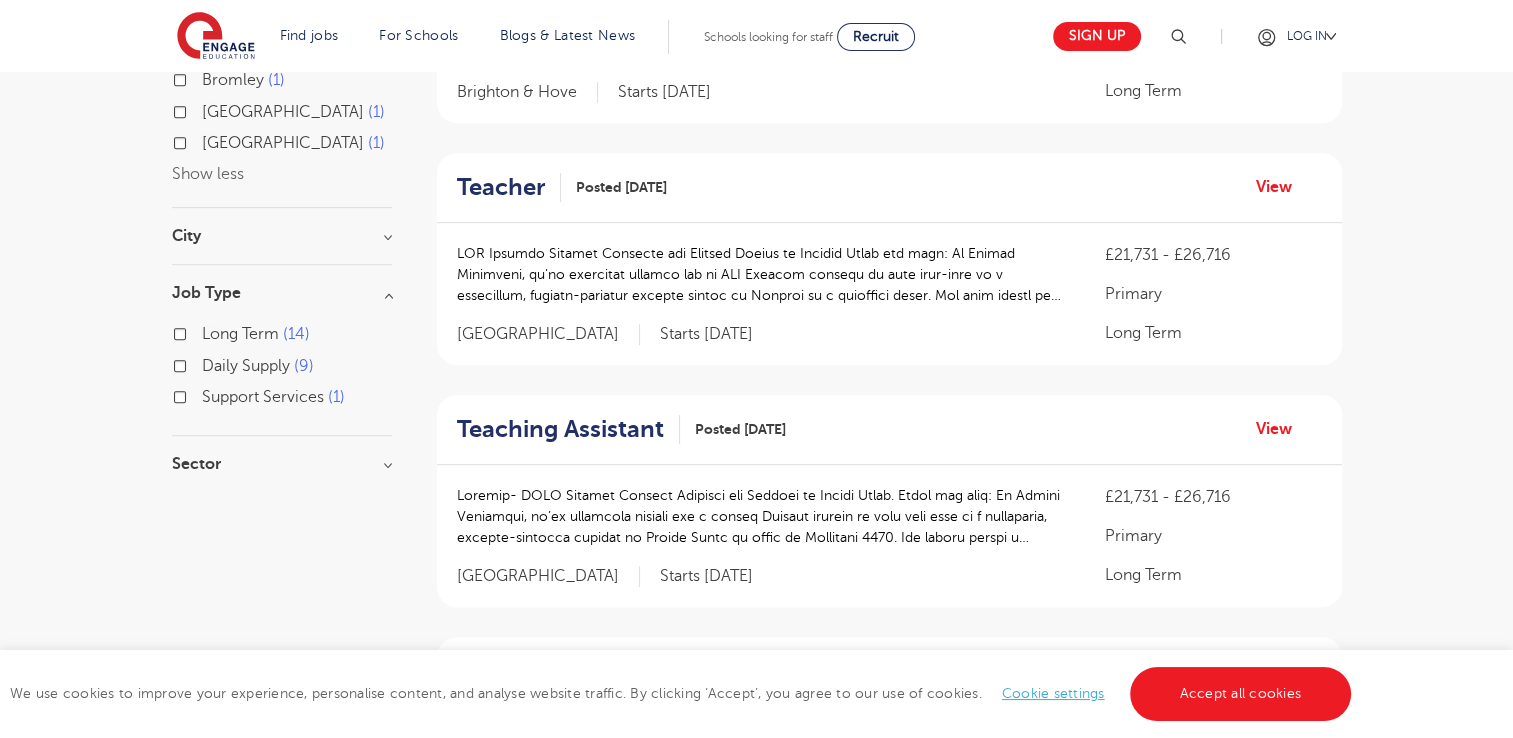click on "Long Term   14" at bounding box center (256, 334) 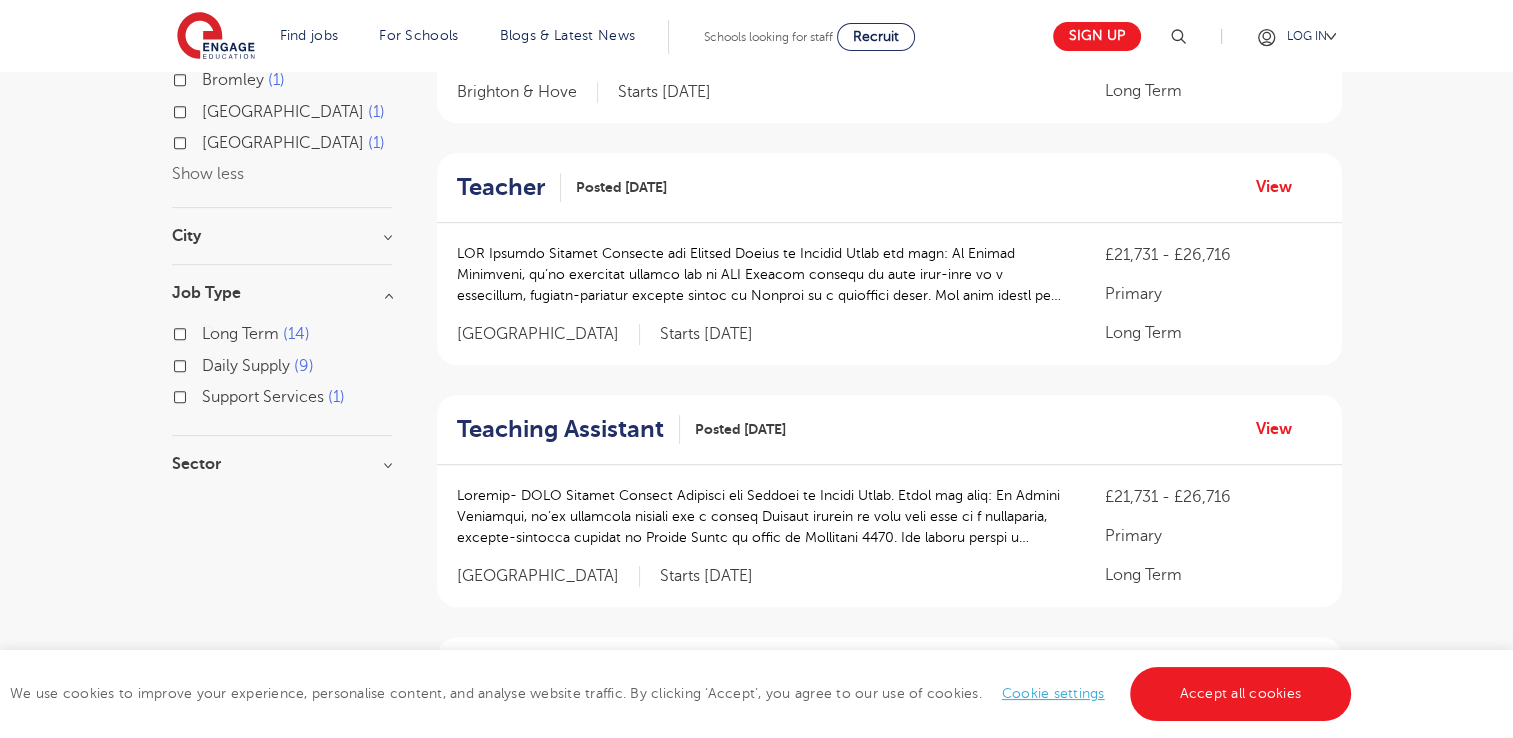 click on "Long Term   14" at bounding box center (208, 331) 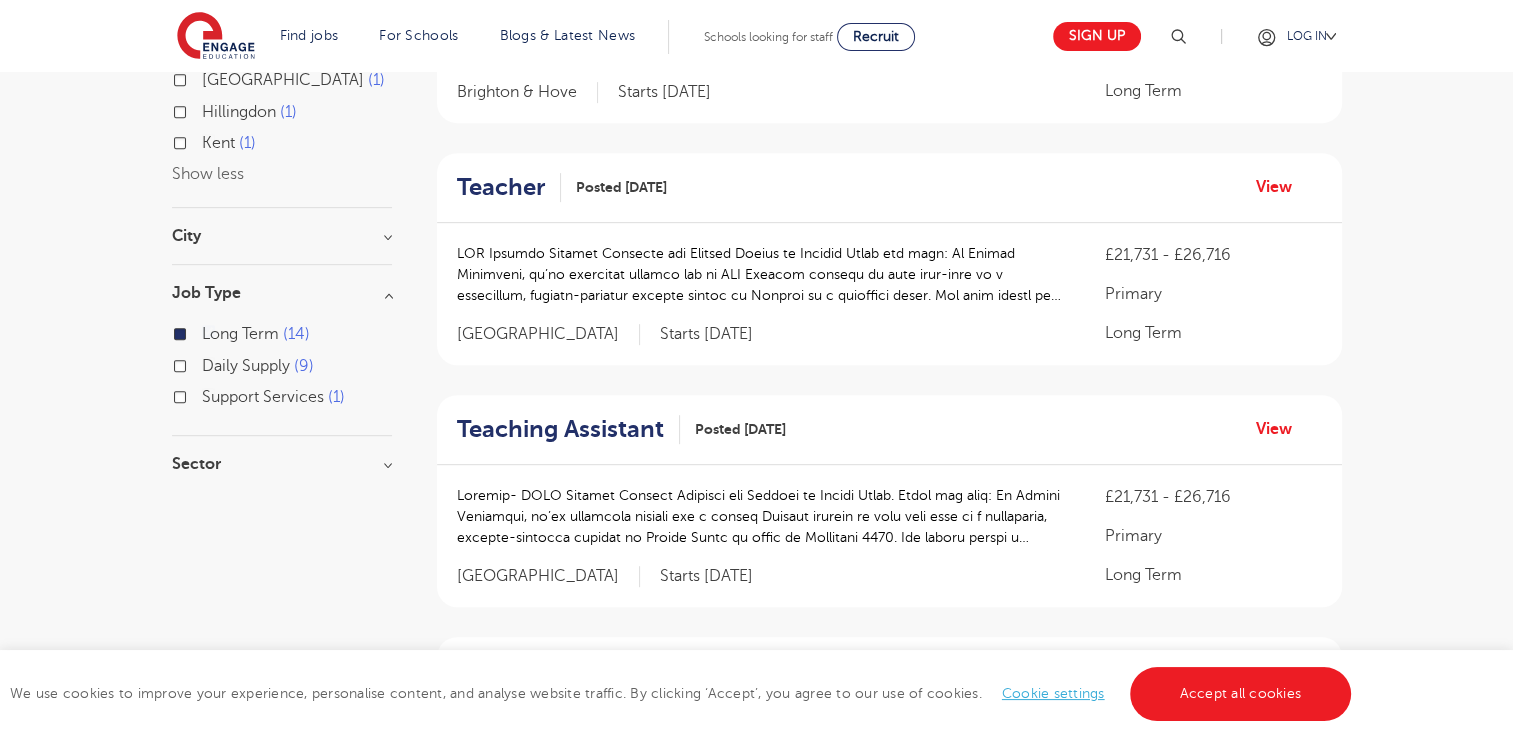 click on "Sector" at bounding box center [282, 464] 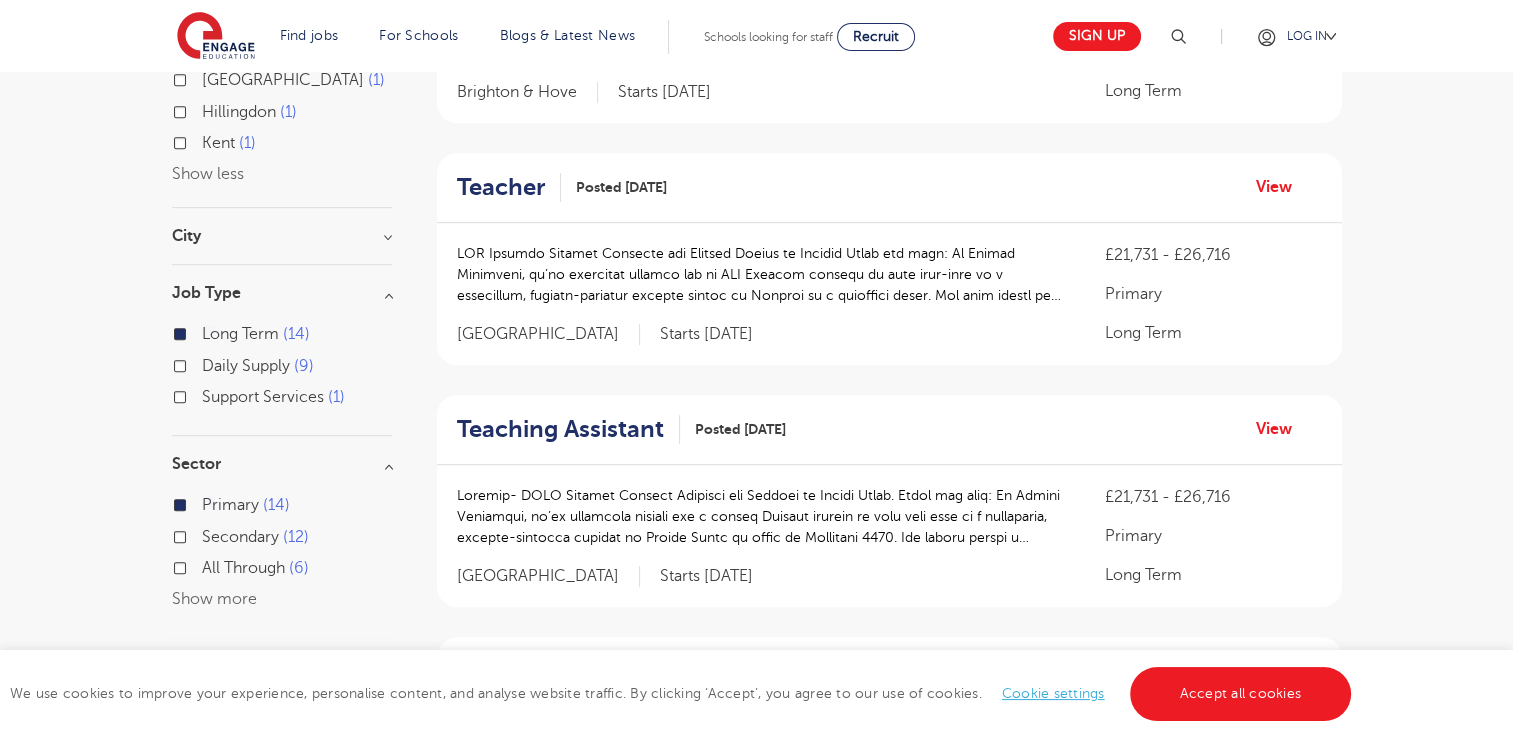 click on "Primary   14" at bounding box center [246, 505] 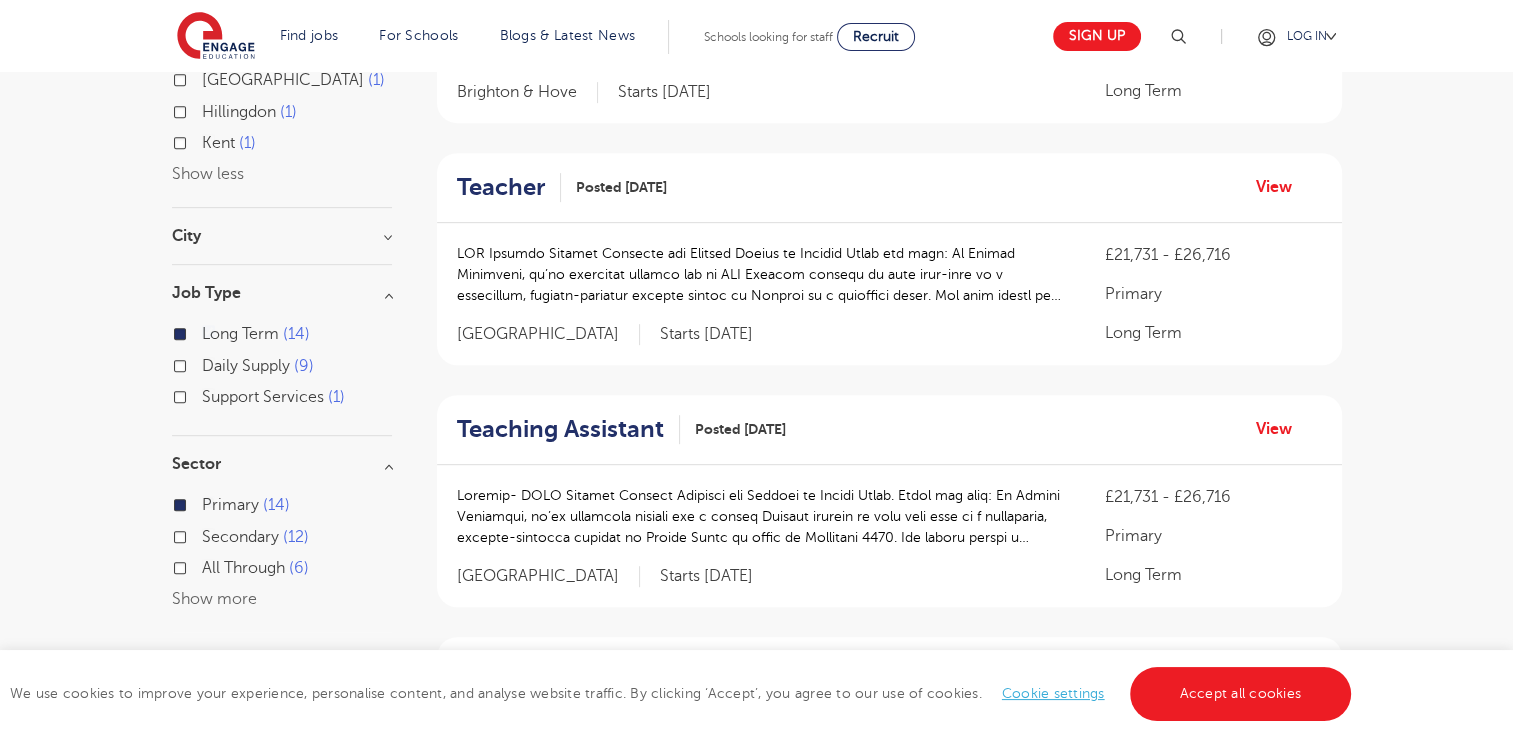 click on "Primary   14" at bounding box center (208, 502) 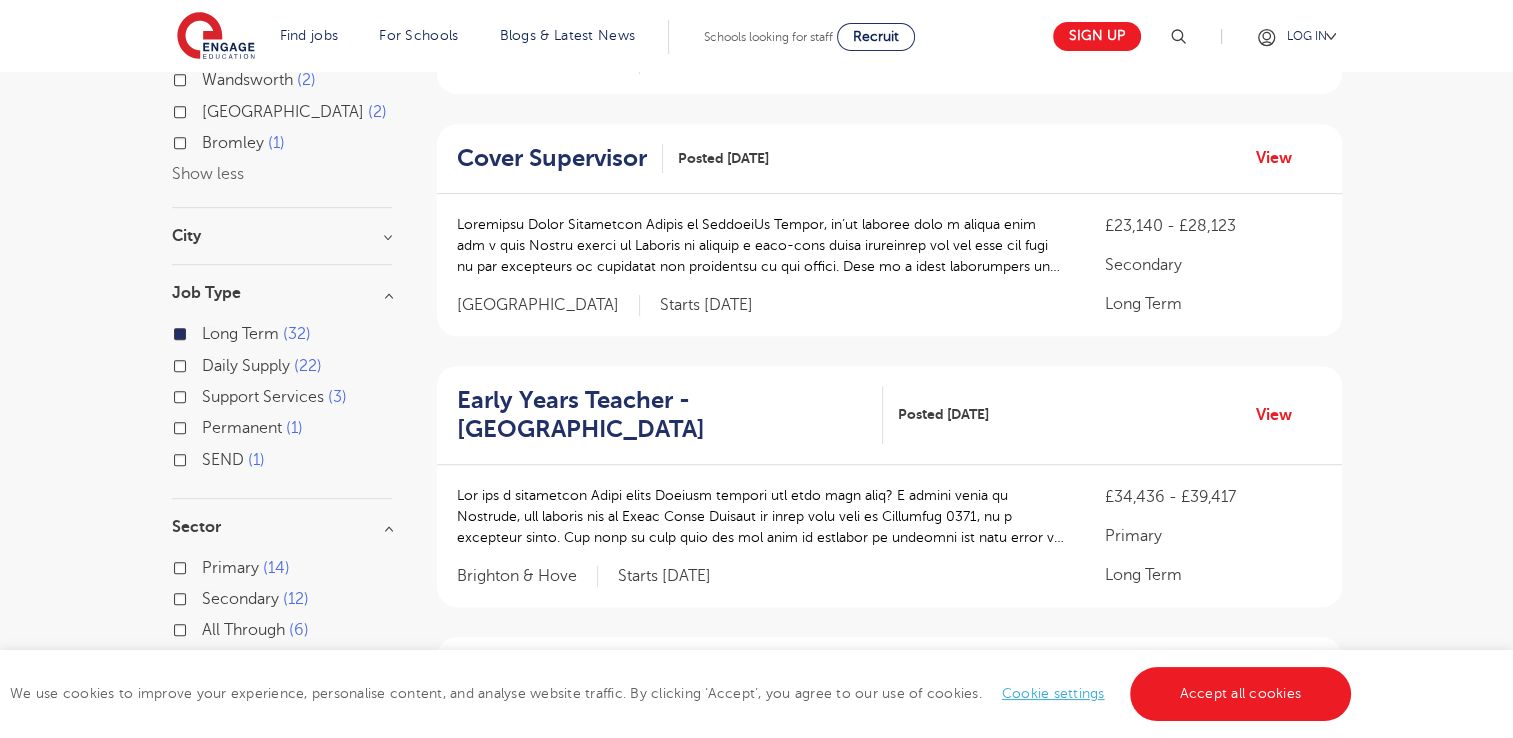 click on "Primary   14" at bounding box center [246, 568] 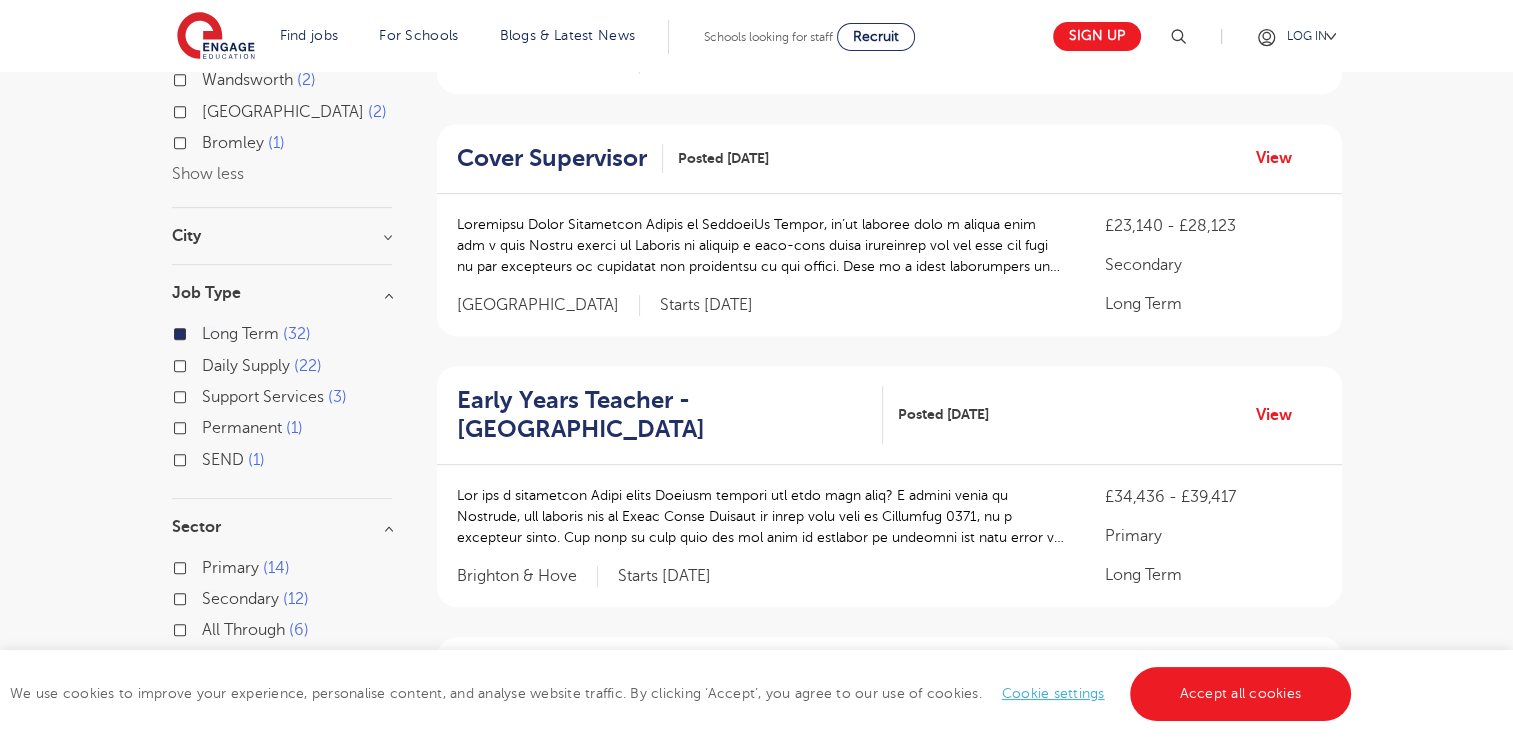 click on "Primary   14" at bounding box center (208, 565) 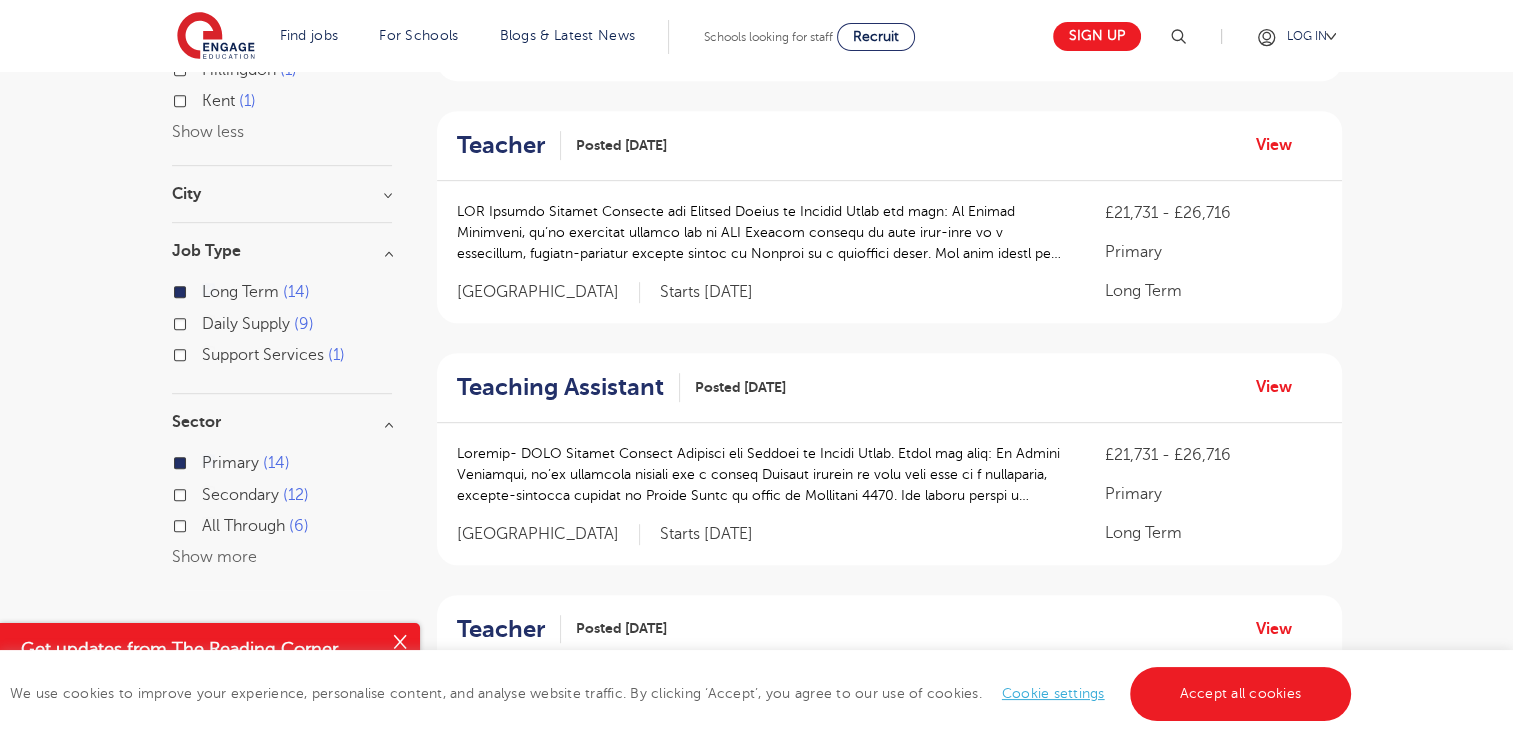 scroll, scrollTop: 947, scrollLeft: 0, axis: vertical 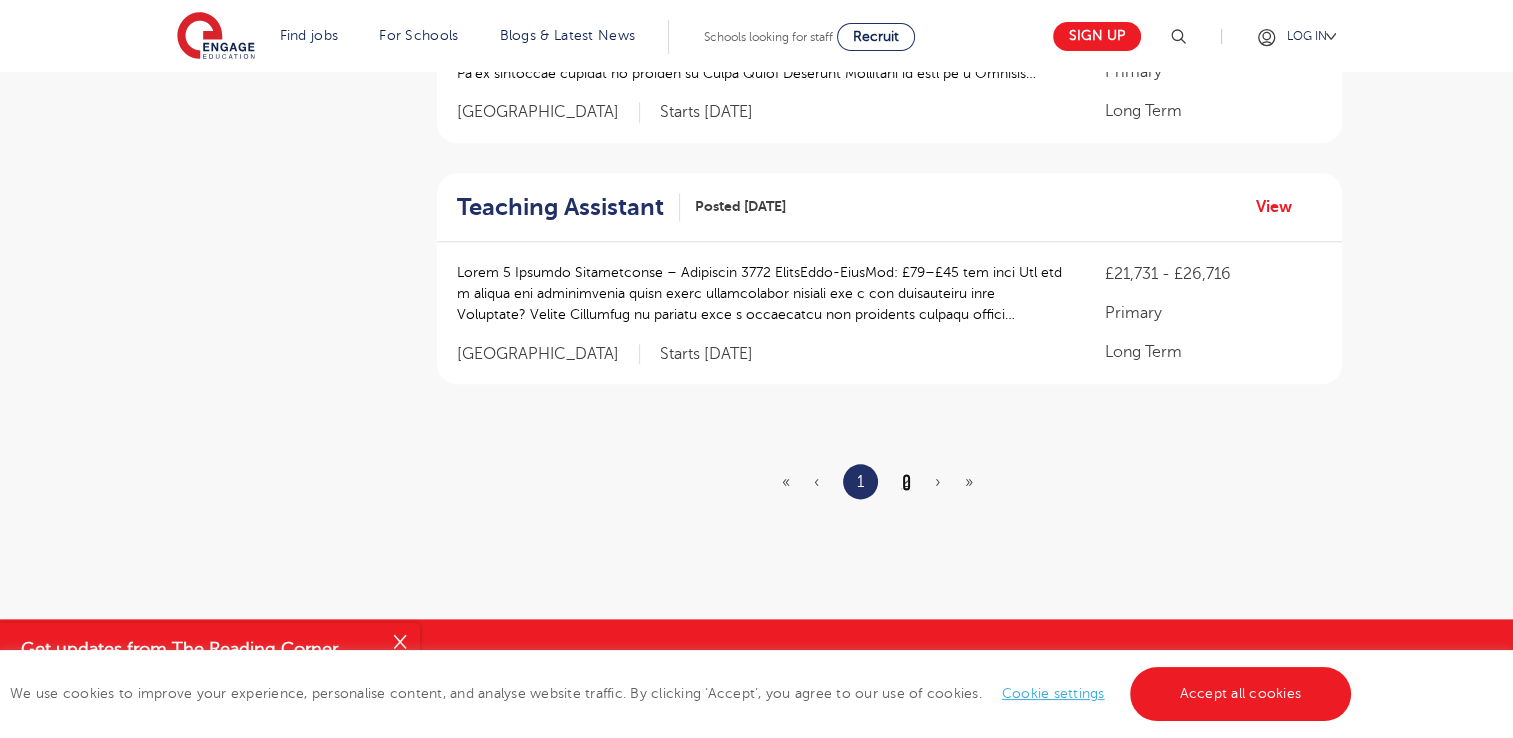 click on "2" at bounding box center (906, 482) 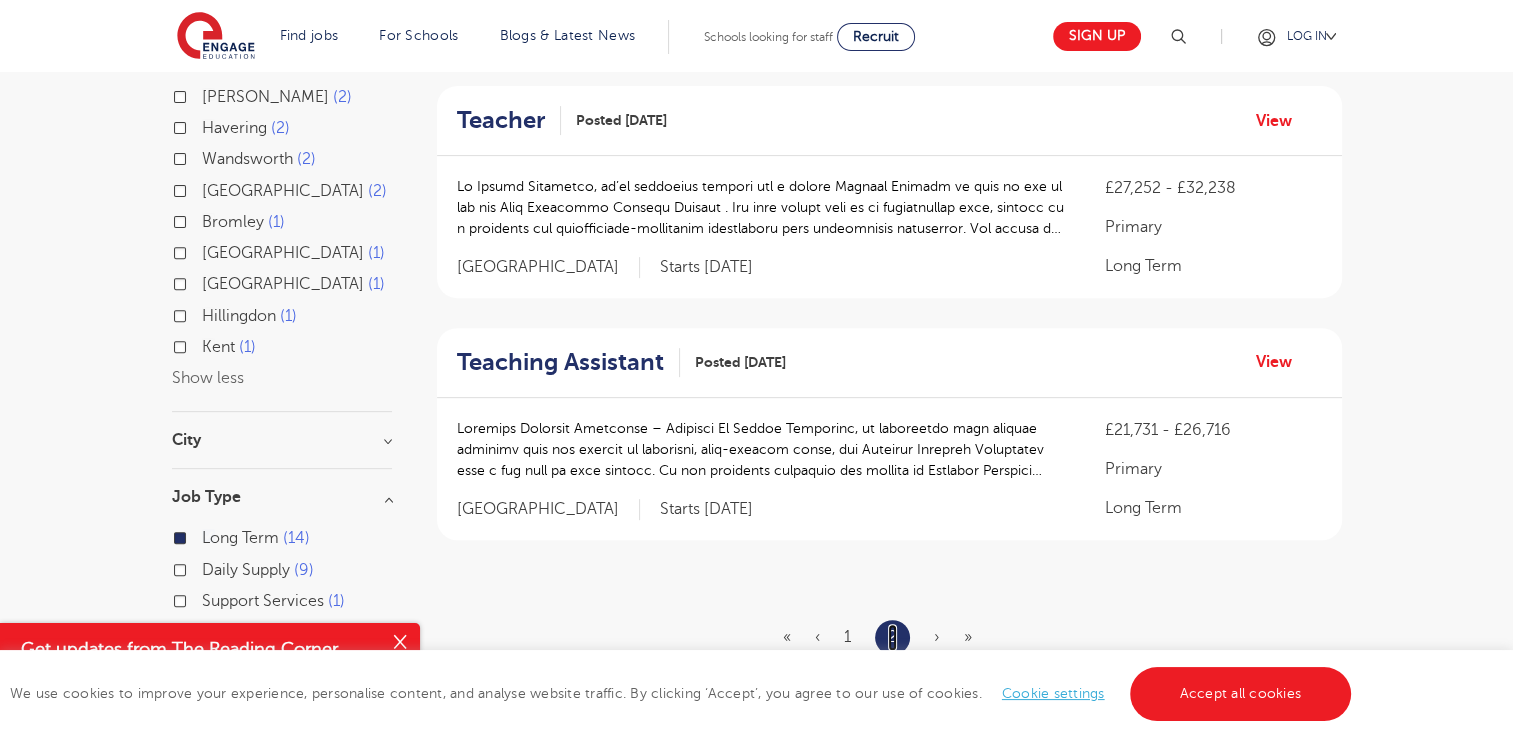 scroll, scrollTop: 687, scrollLeft: 0, axis: vertical 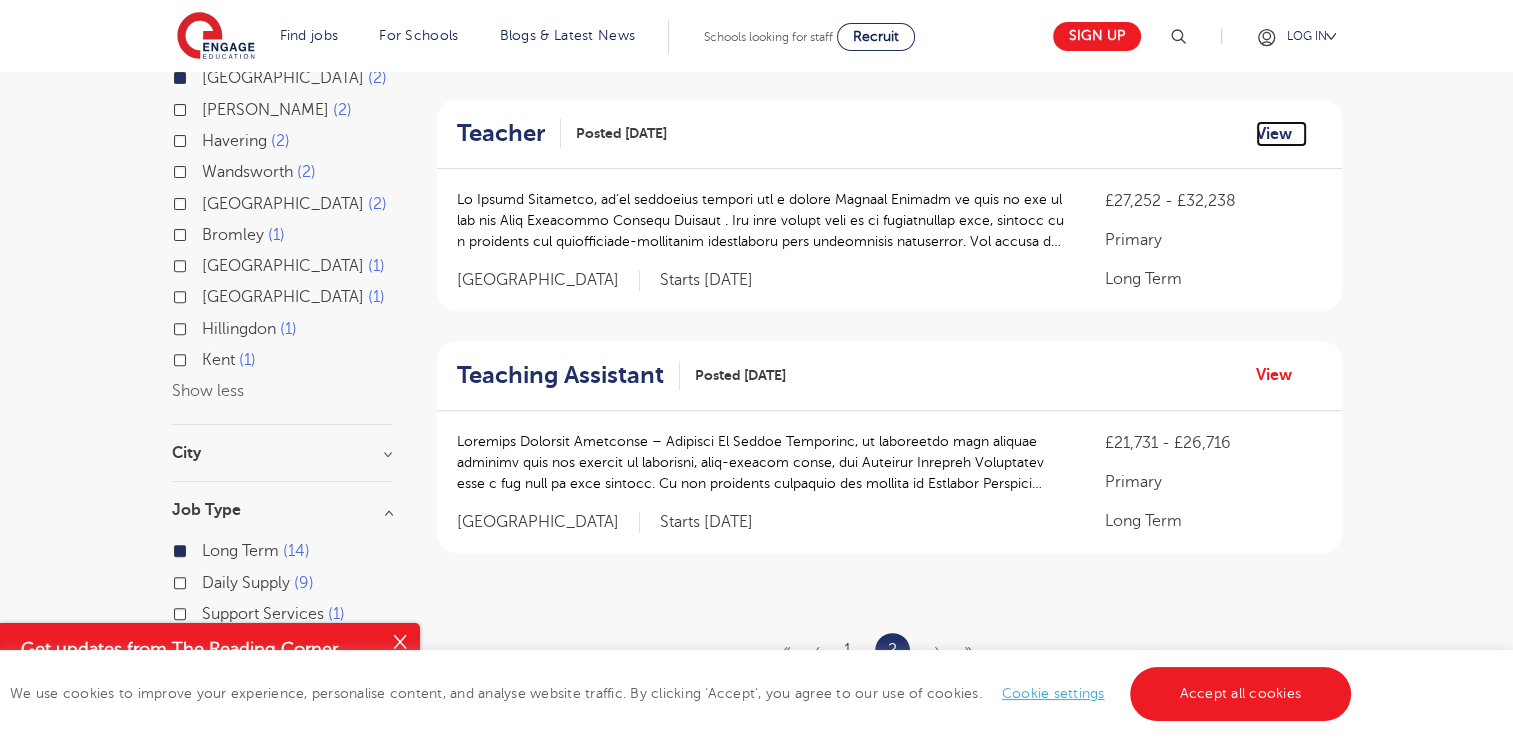 click on "View" at bounding box center (1281, 134) 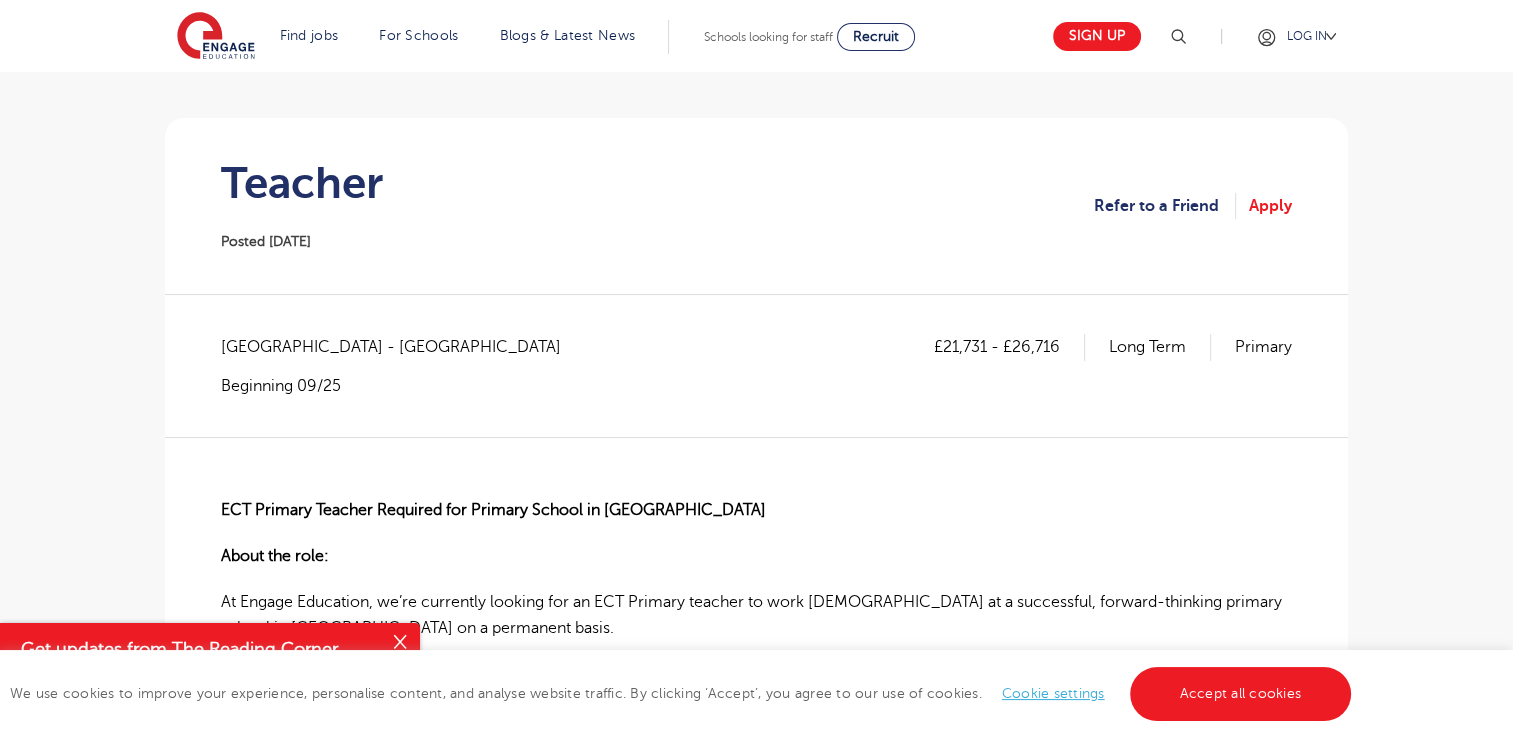 scroll, scrollTop: 139, scrollLeft: 0, axis: vertical 